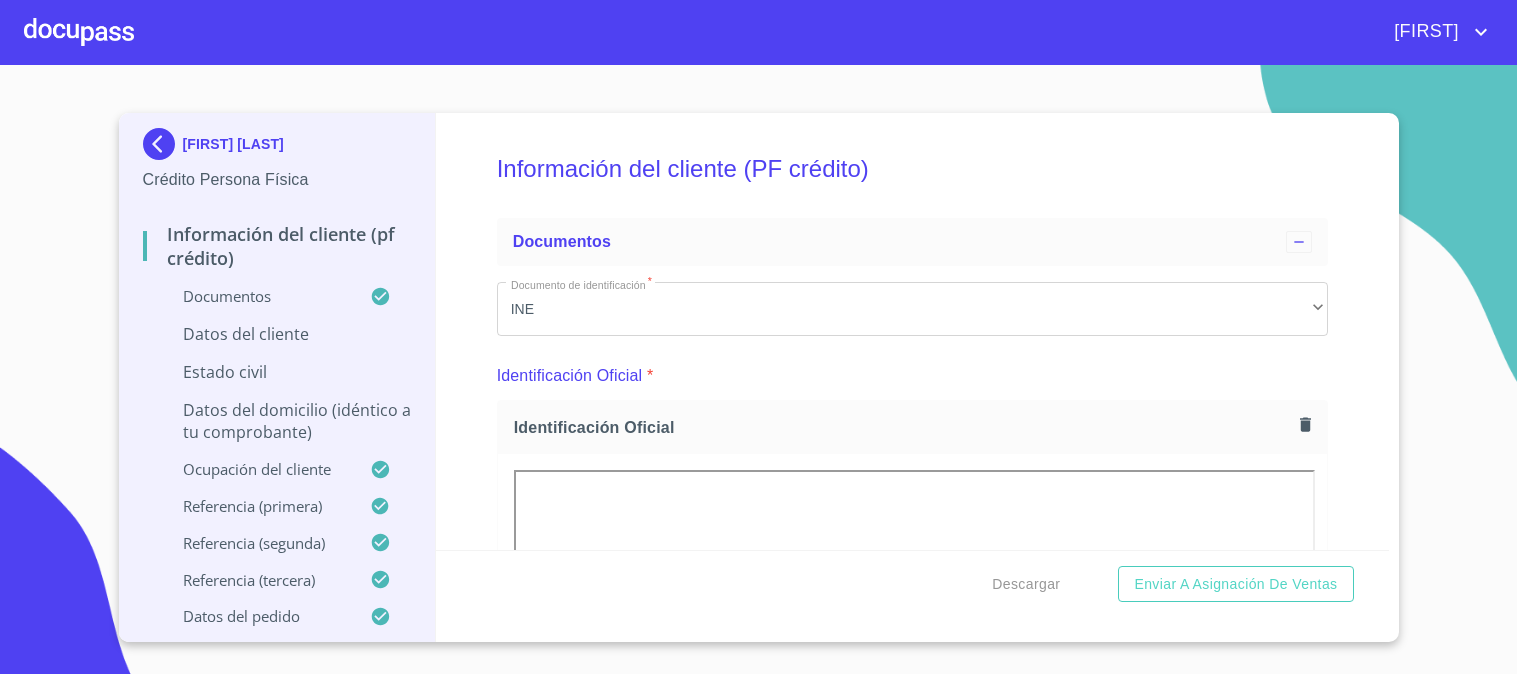 scroll, scrollTop: 0, scrollLeft: 0, axis: both 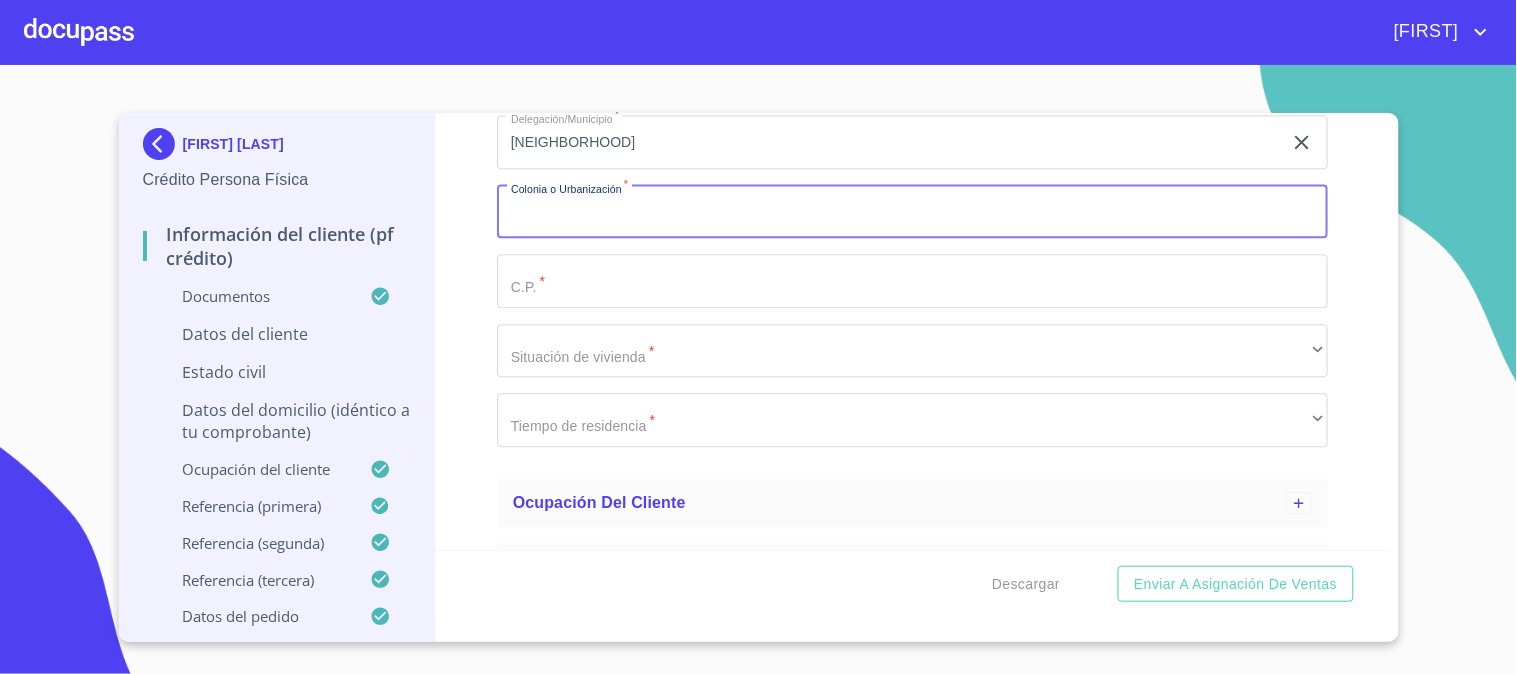 click on "Documento de identificación   *" at bounding box center (912, 212) 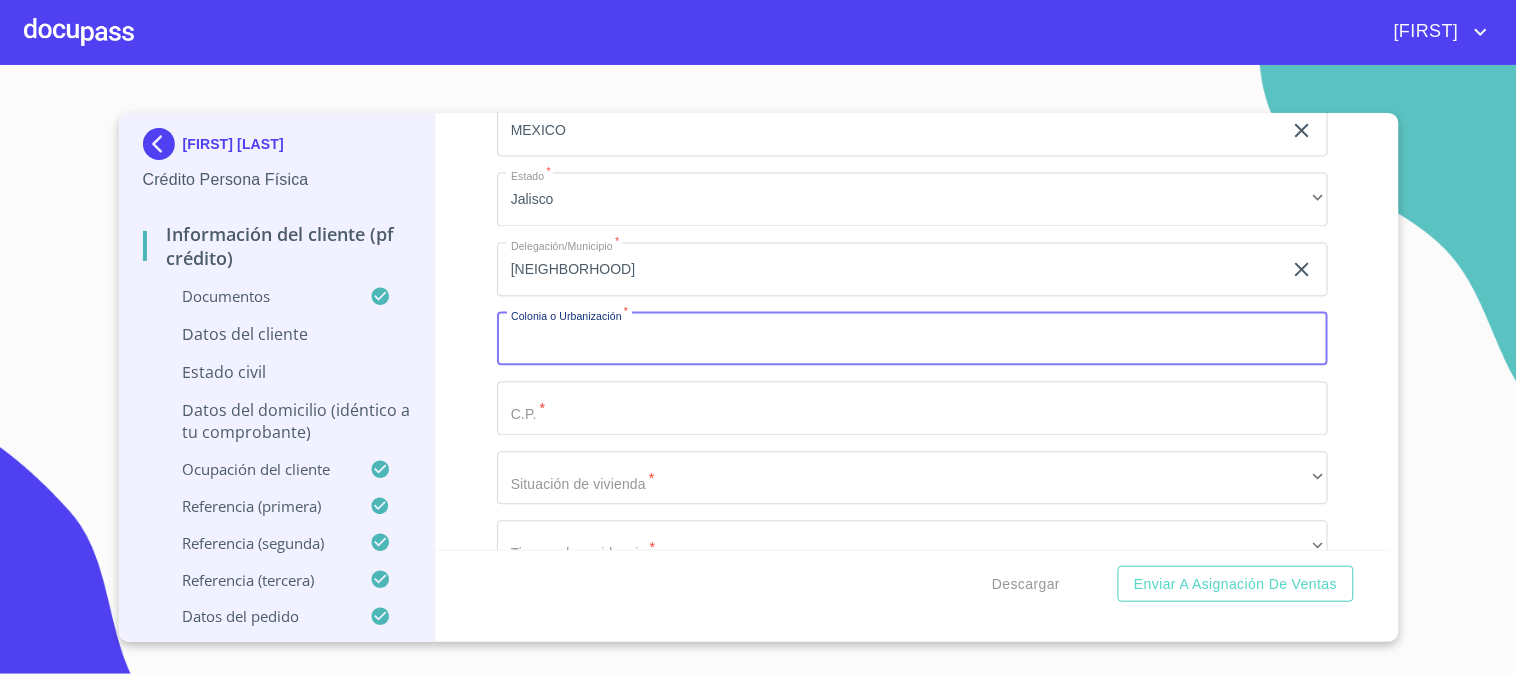 scroll, scrollTop: 6777, scrollLeft: 0, axis: vertical 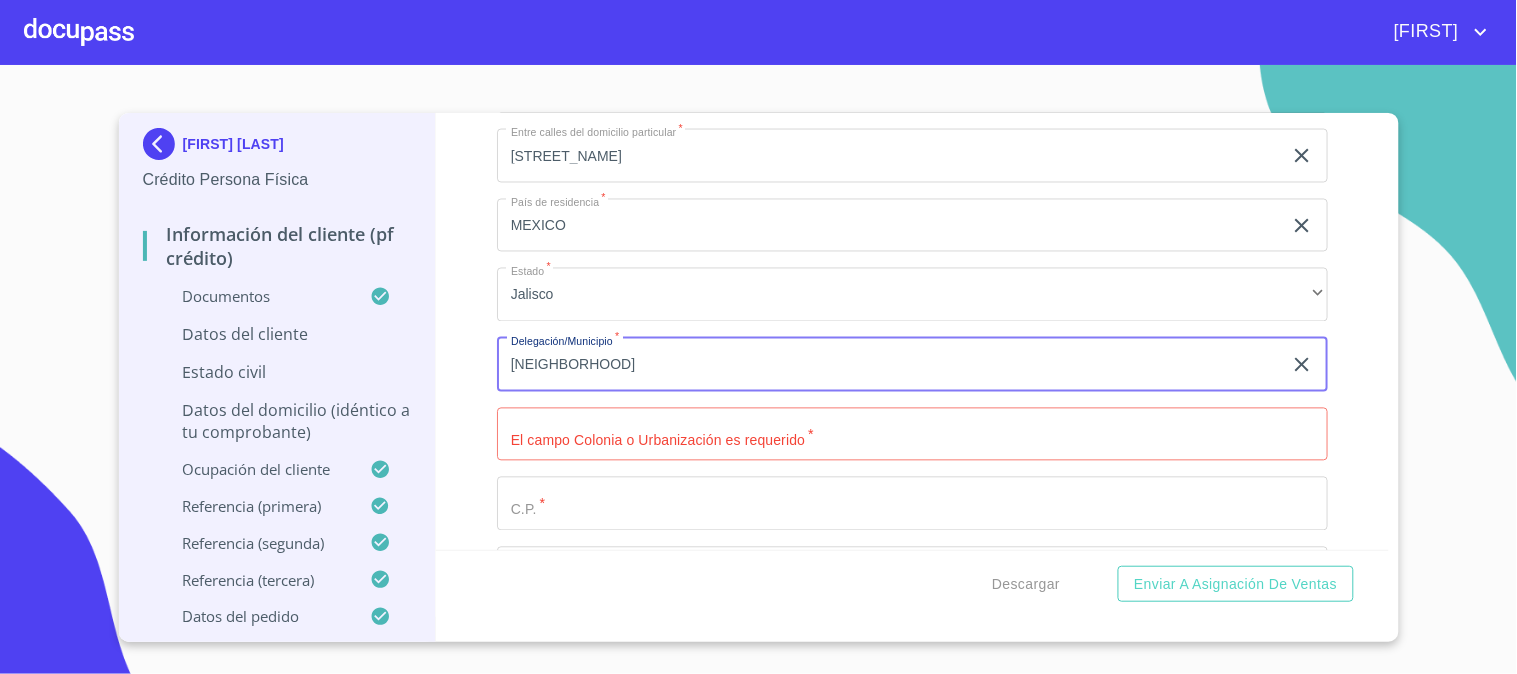 drag, startPoint x: 688, startPoint y: 352, endPoint x: 388, endPoint y: 385, distance: 301.80954 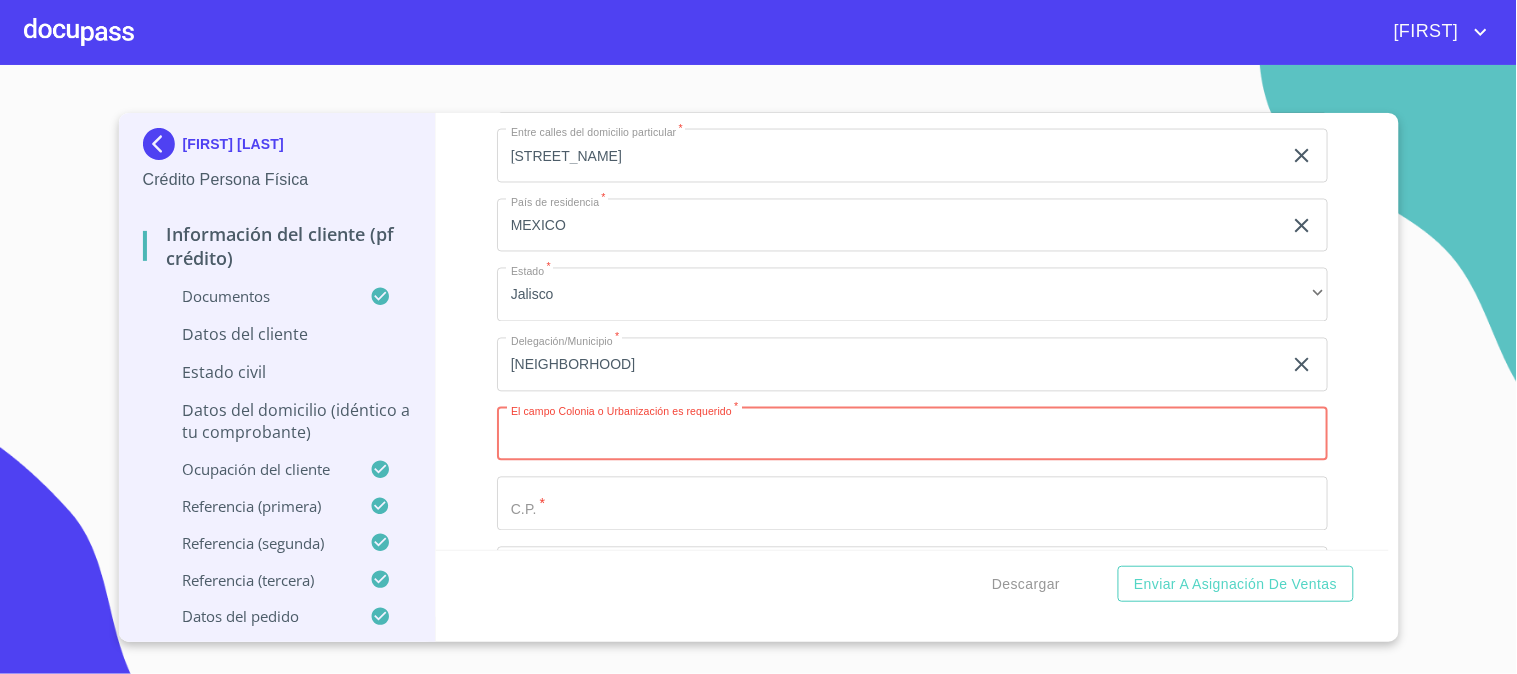 paste on "[NEIGHBORHOOD]" 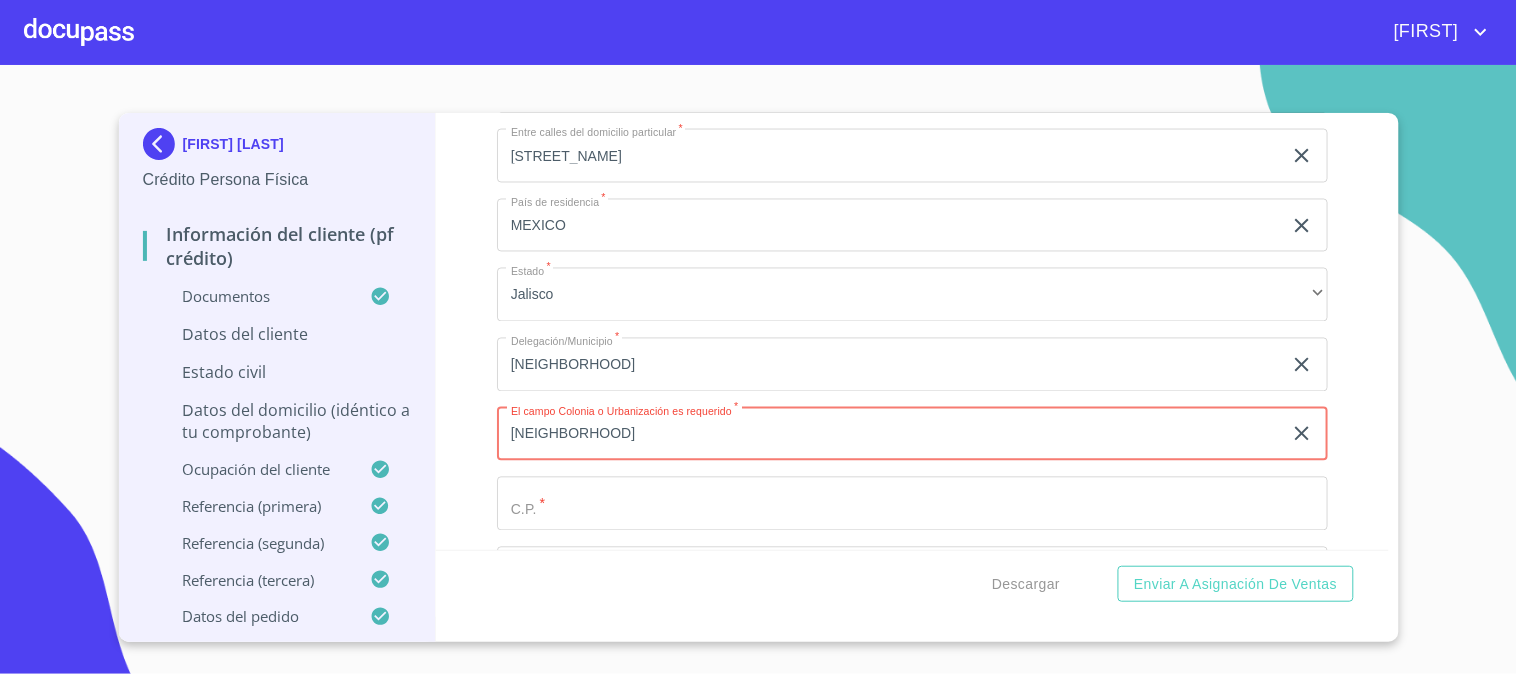 type on "[NEIGHBORHOOD]" 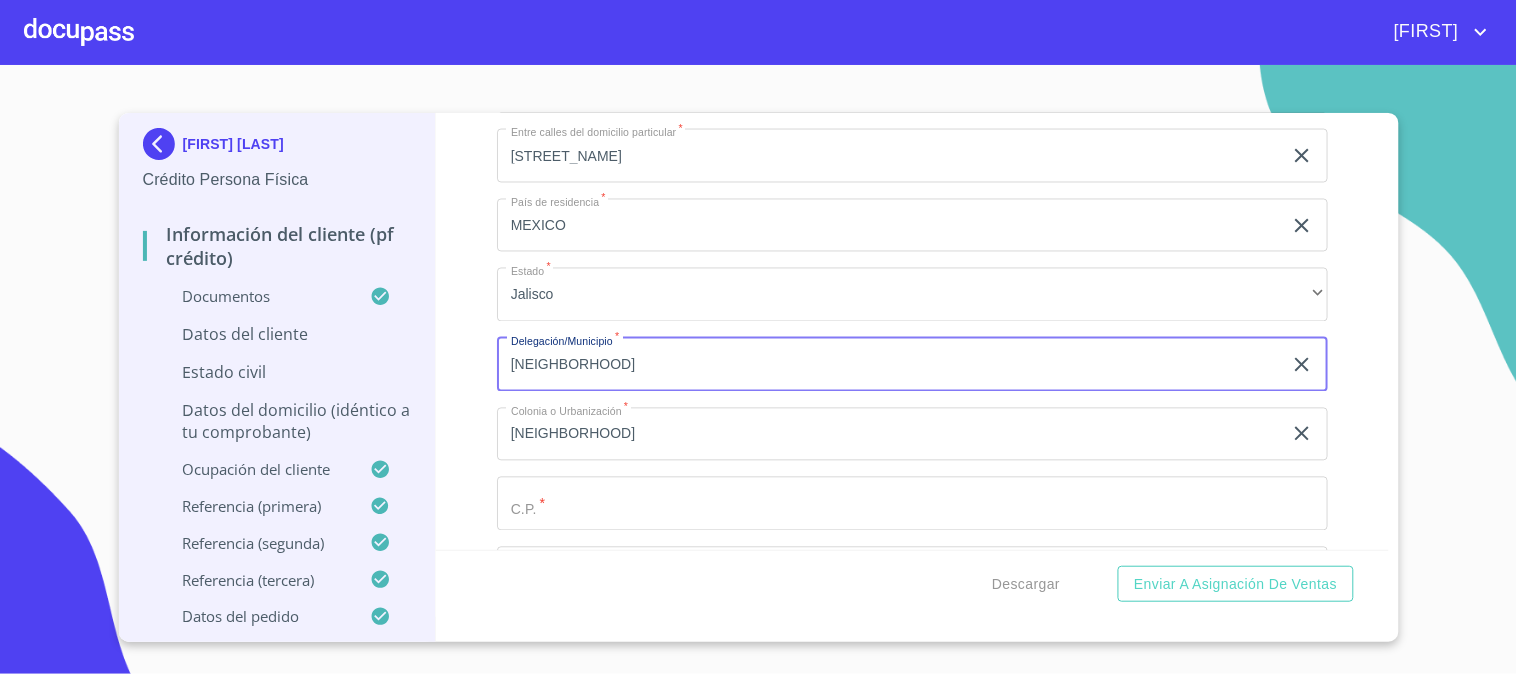 click on "[NEIGHBORHOOD]" at bounding box center (889, 365) 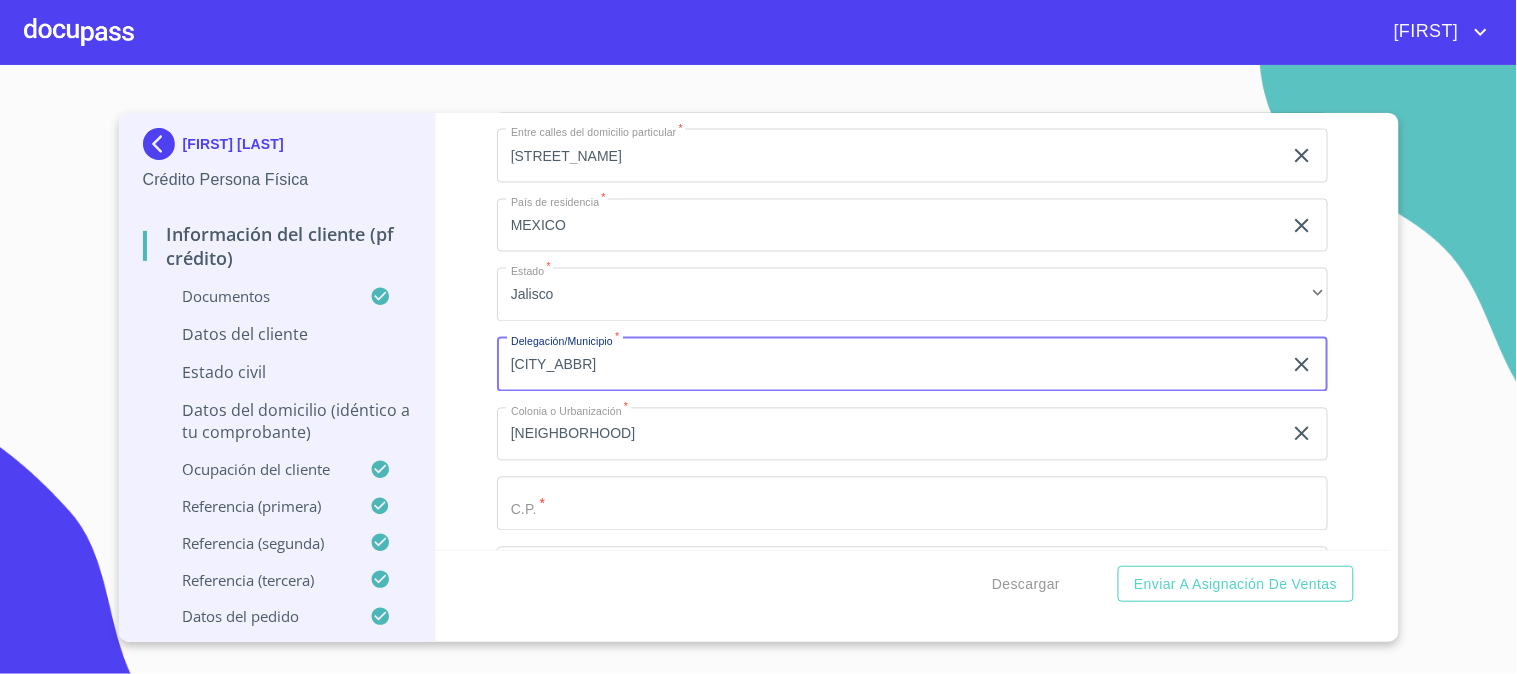type on "t" 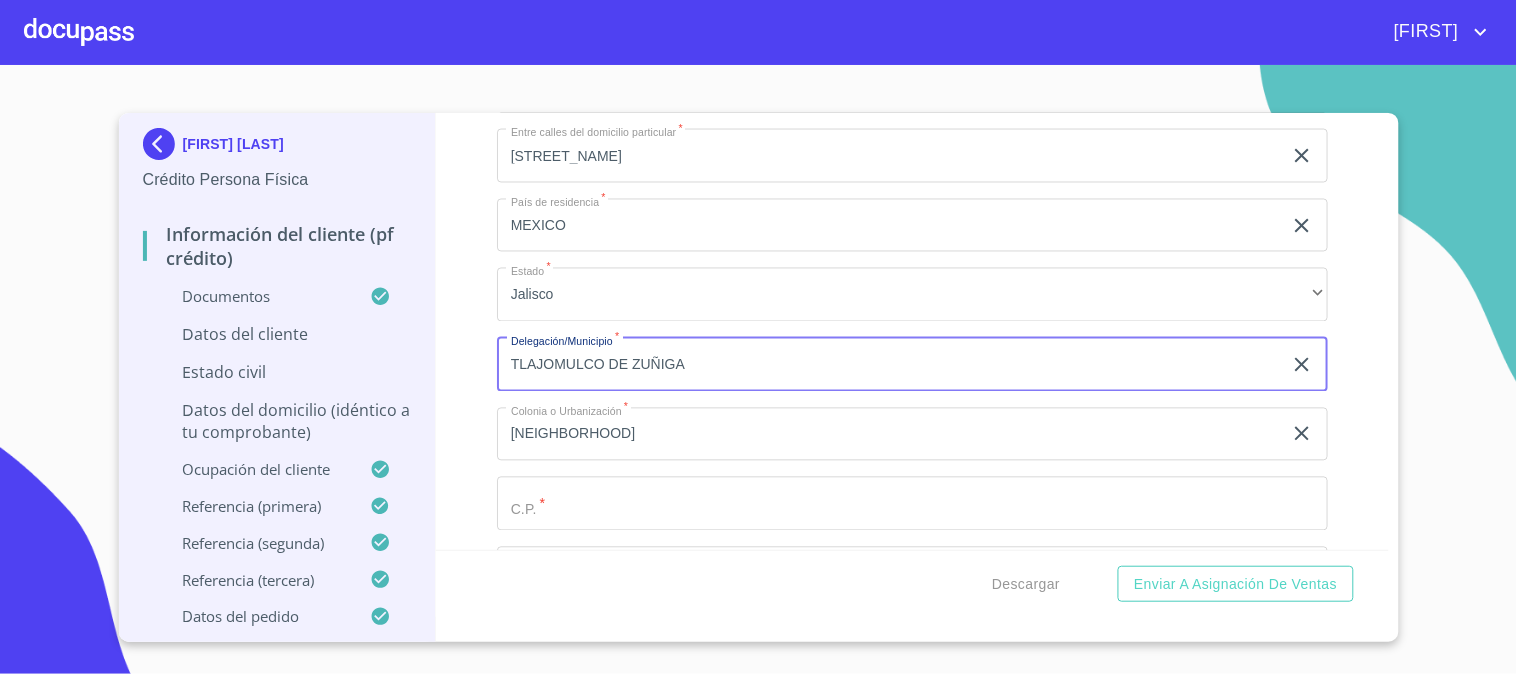 scroll, scrollTop: 6888, scrollLeft: 0, axis: vertical 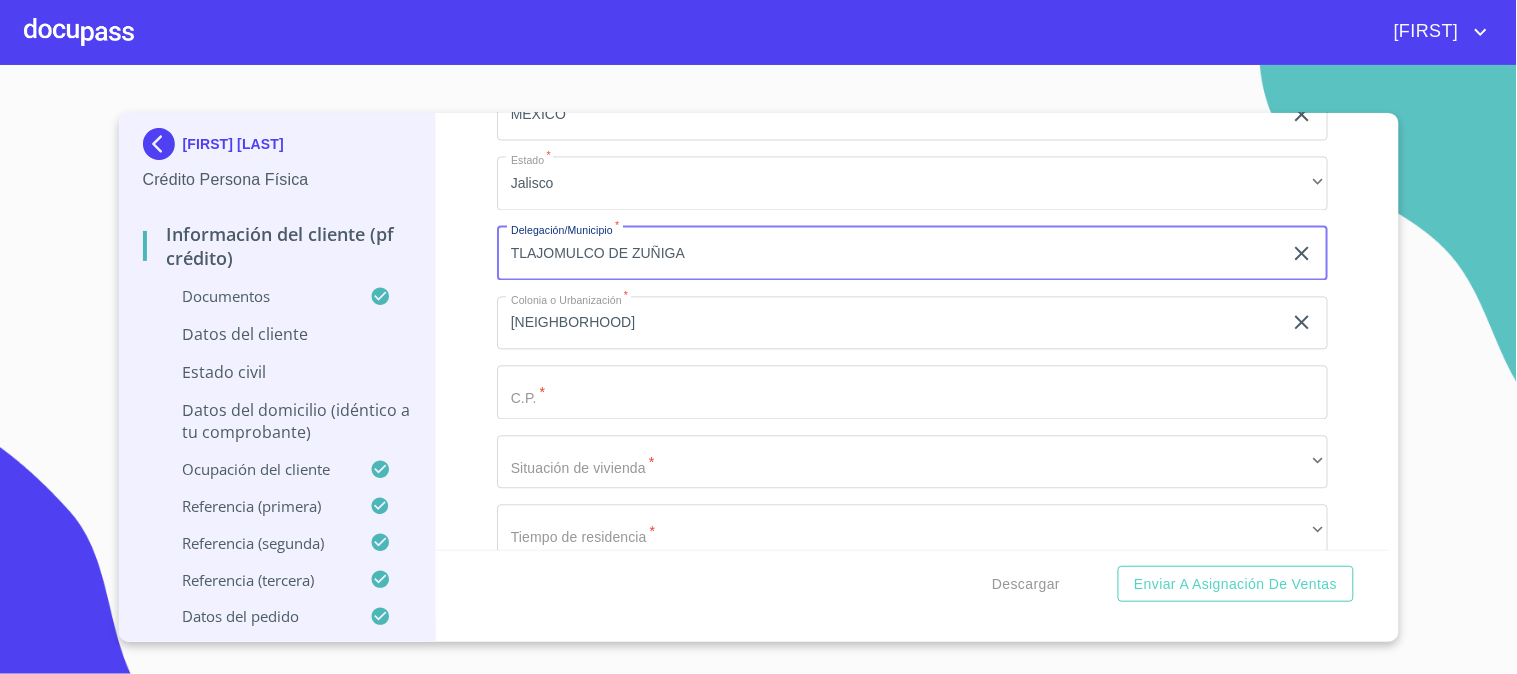 type on "TLAJOMULCO DE ZUÑIGA" 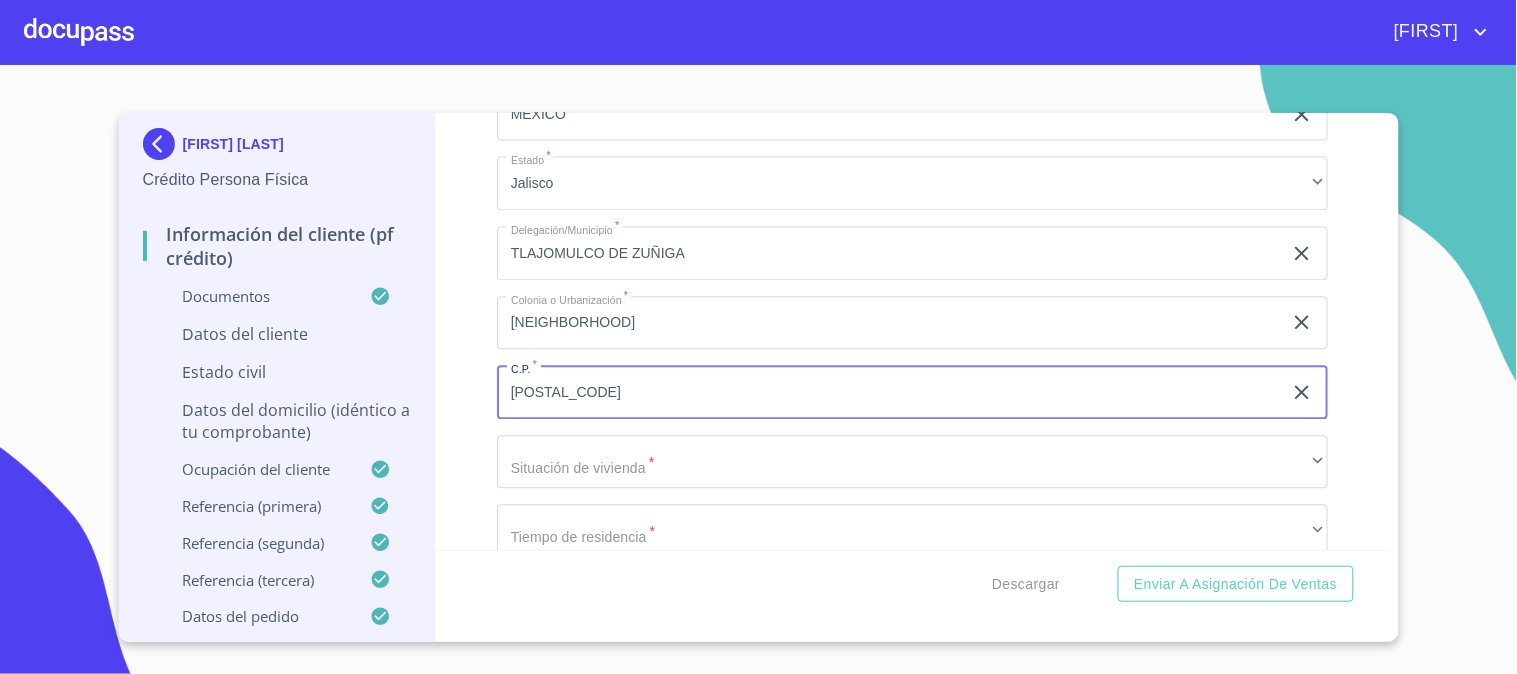 type on "[POSTAL_CODE]" 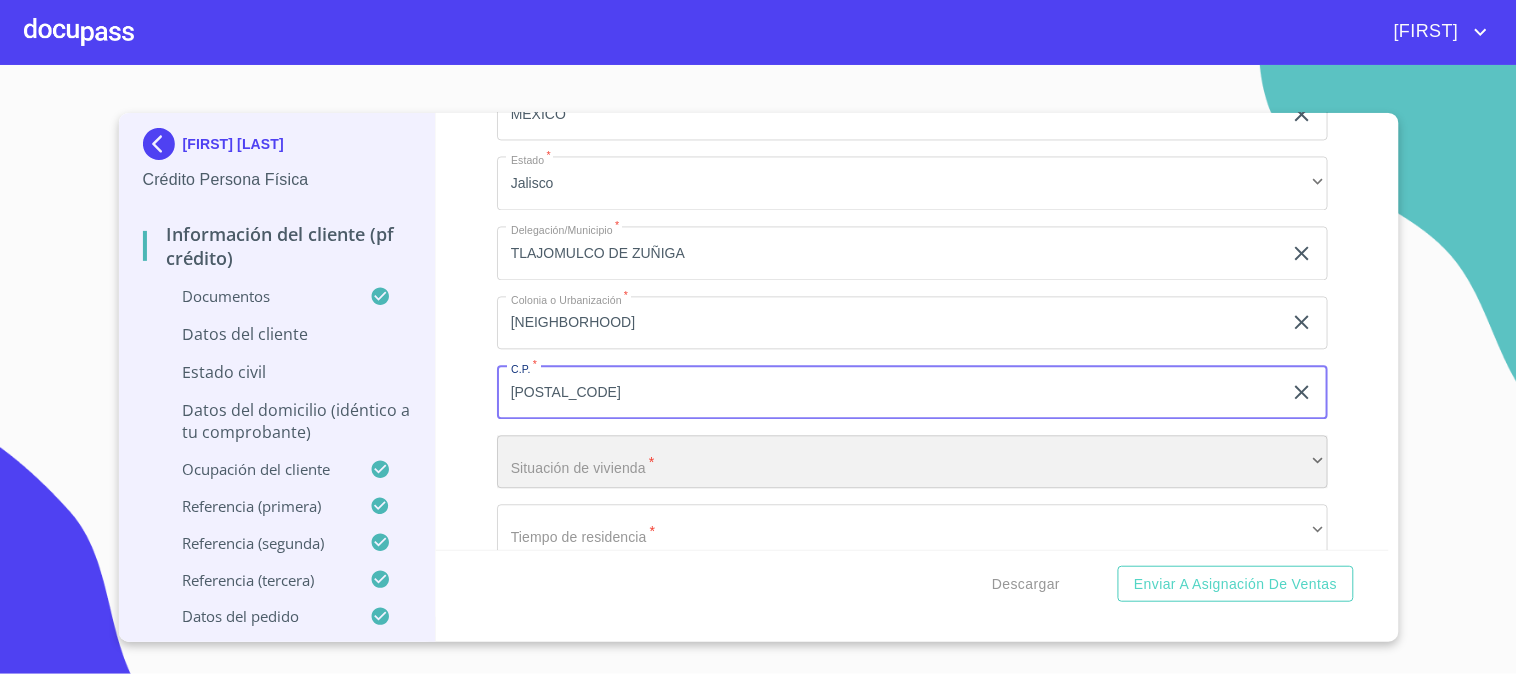 click on "​" at bounding box center [912, 463] 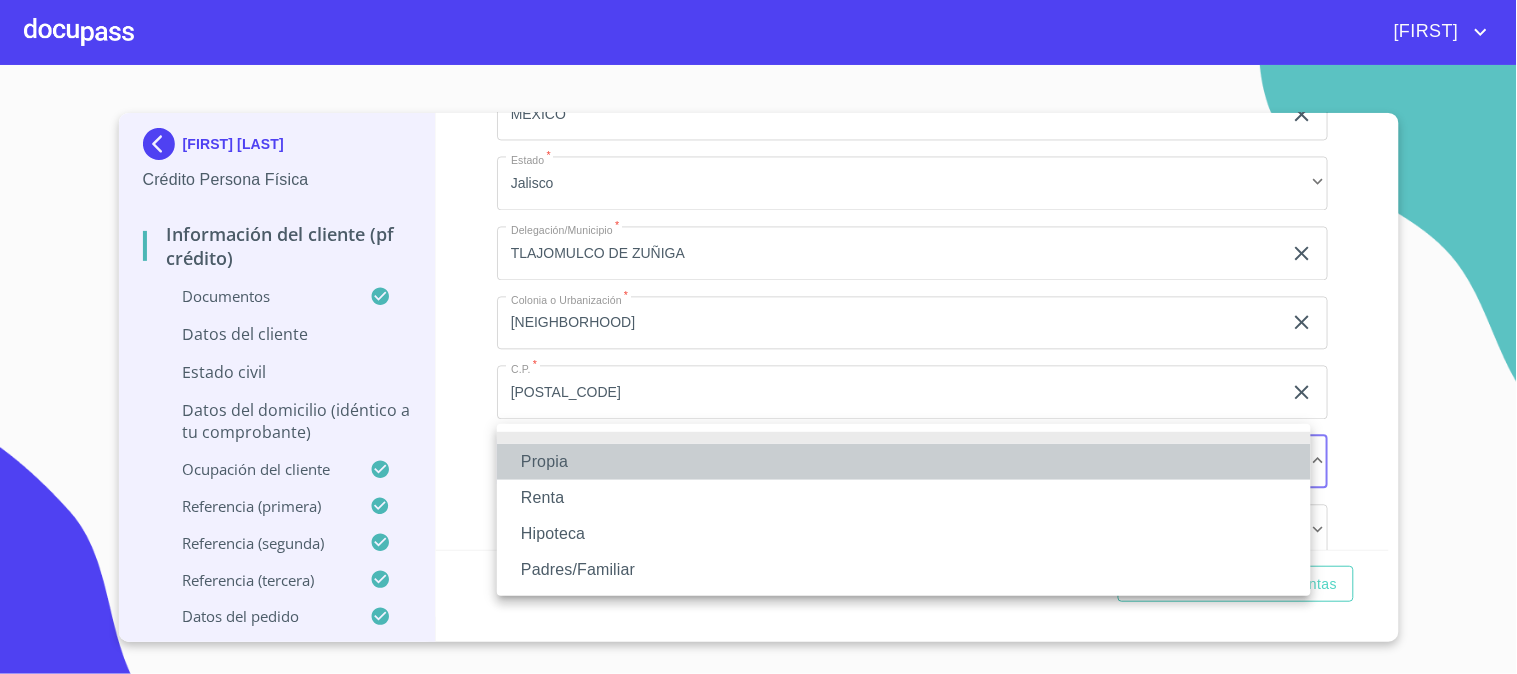 click on "Propia" at bounding box center (904, 462) 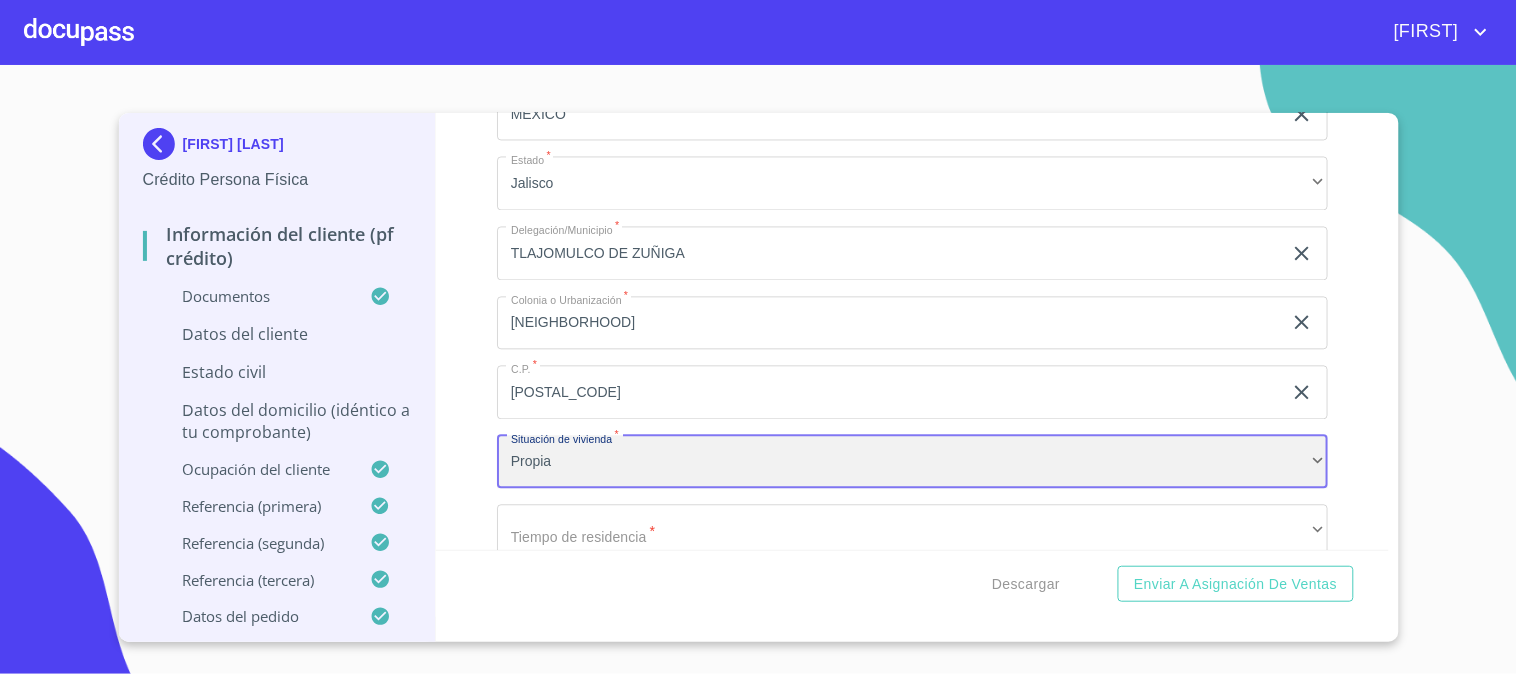 scroll, scrollTop: 7111, scrollLeft: 0, axis: vertical 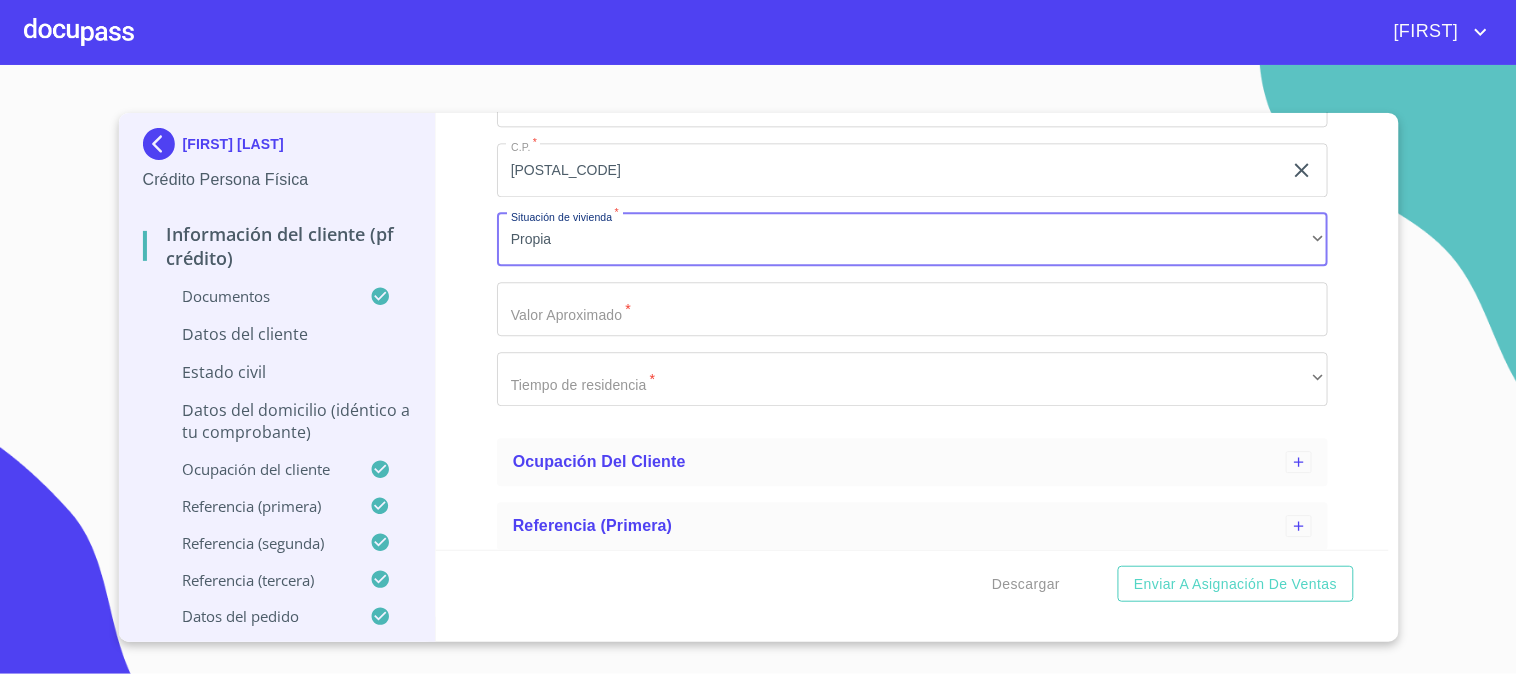 click on "Documento de identificación   *" at bounding box center [889, -387] 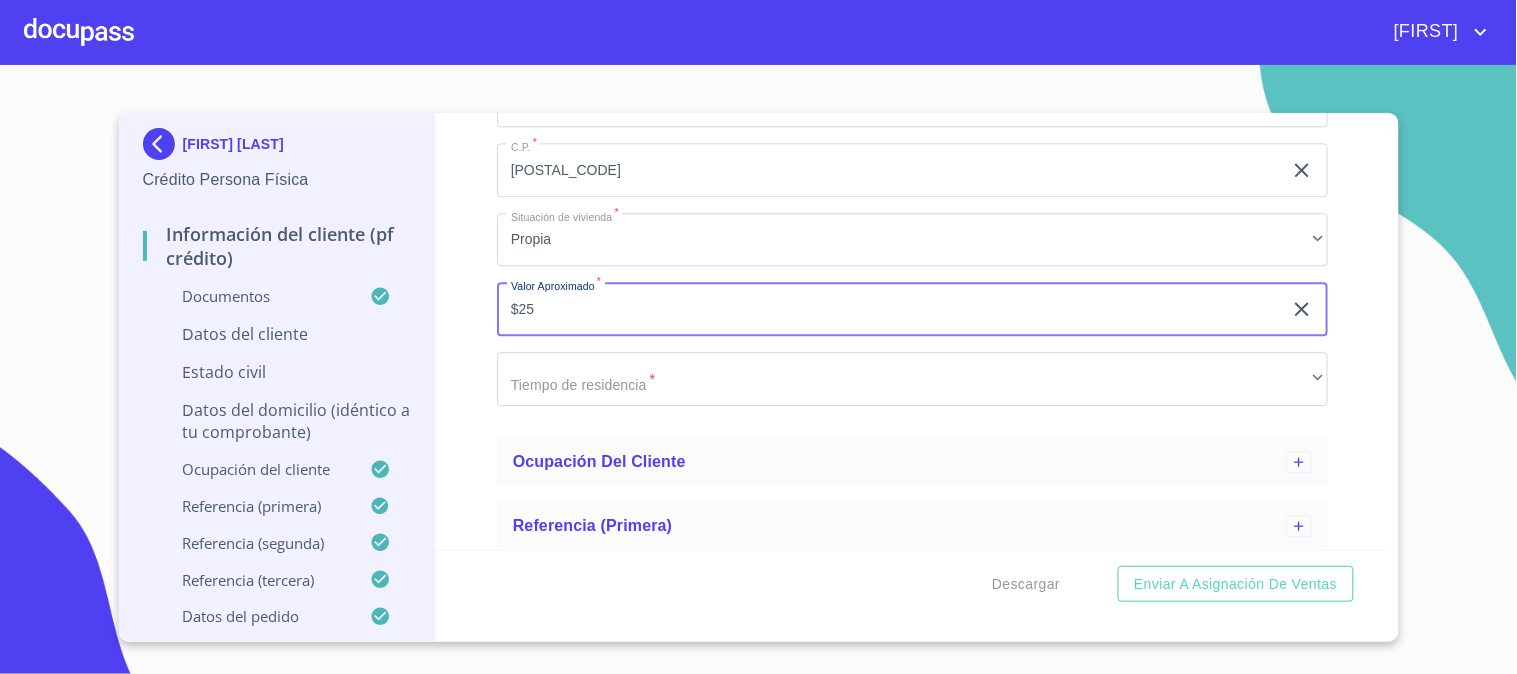 type on "$2" 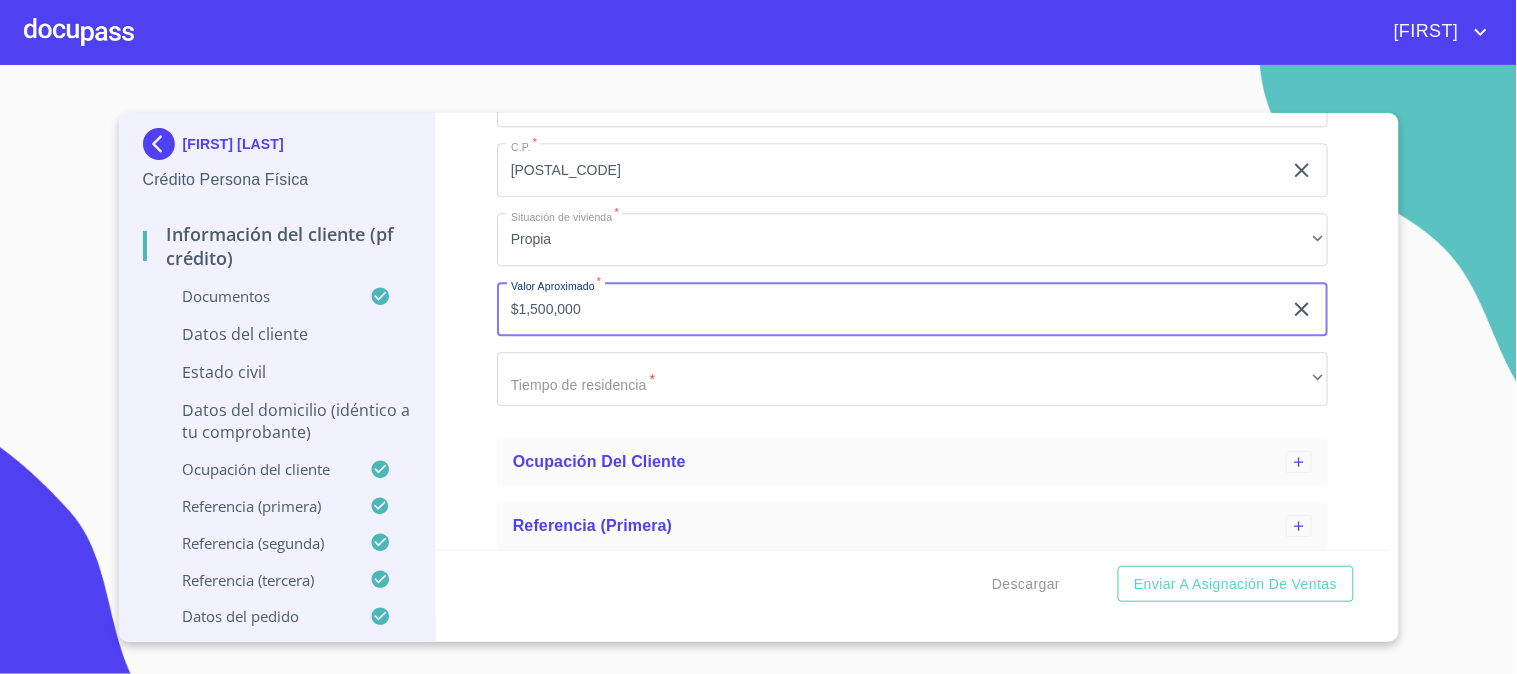 type on "$1,500,000" 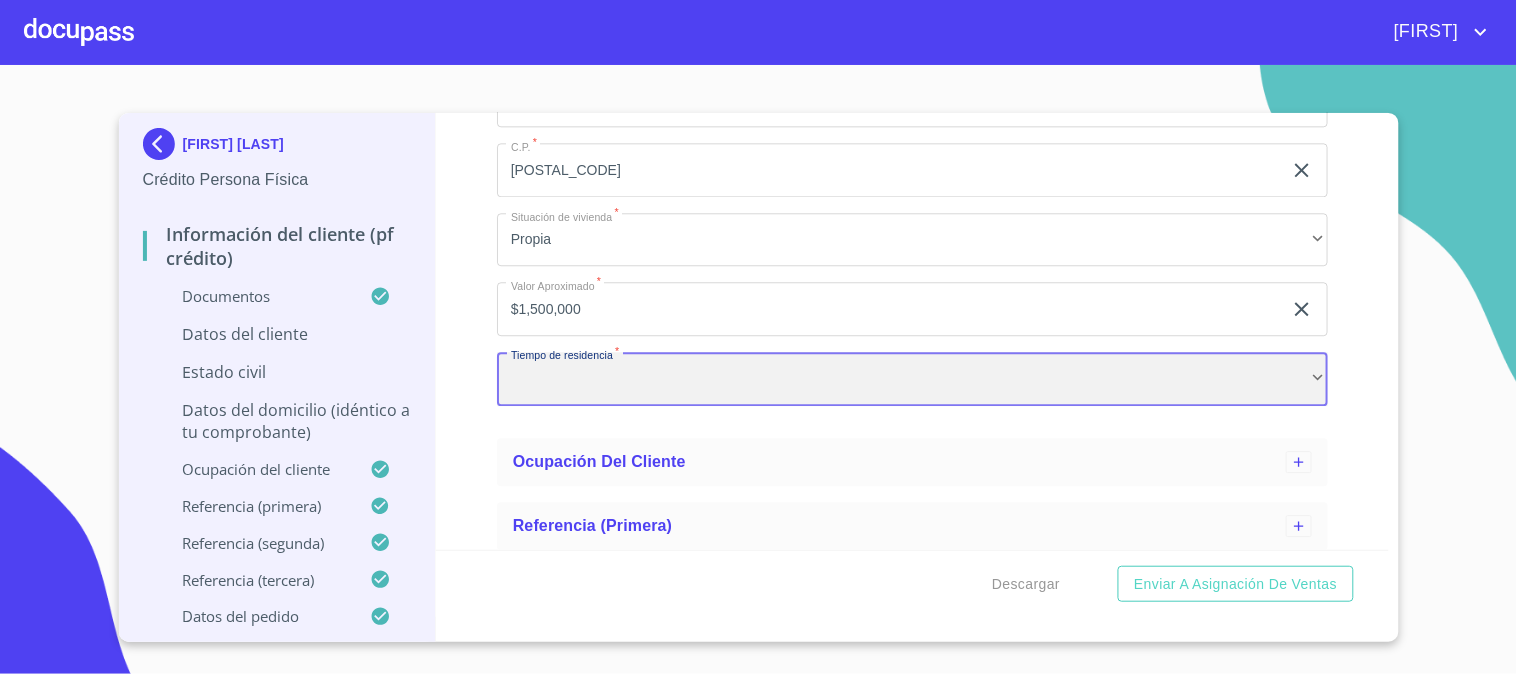 click on "​" at bounding box center [912, 379] 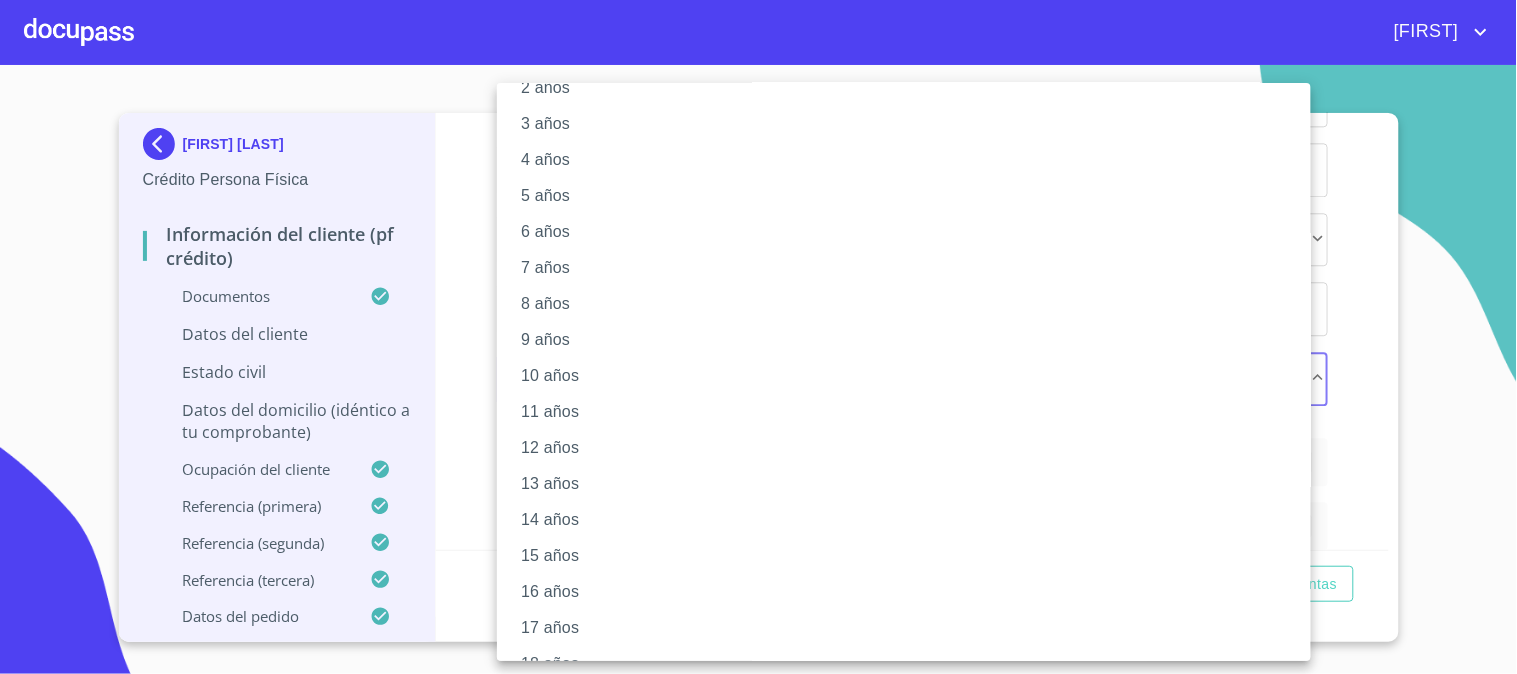 scroll, scrollTop: 204, scrollLeft: 0, axis: vertical 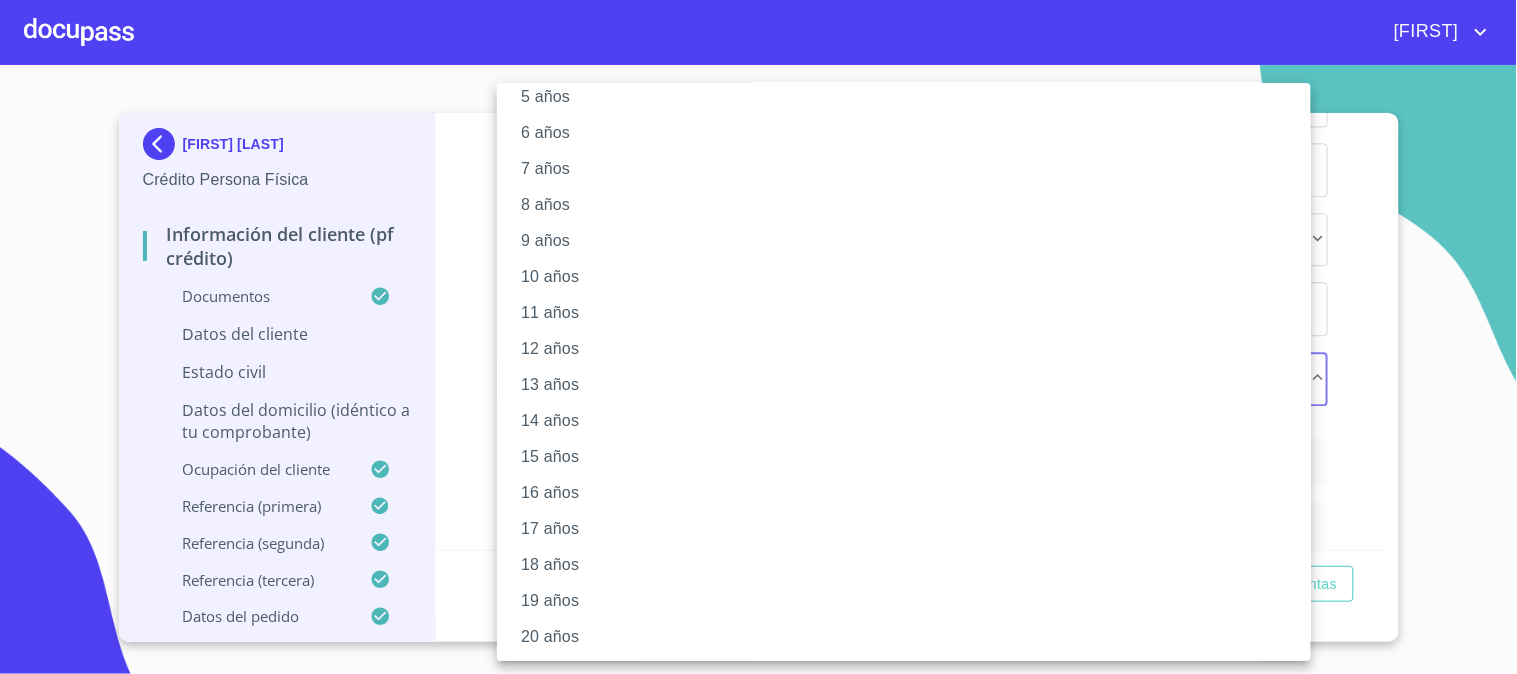 click on "20 años" at bounding box center (912, 637) 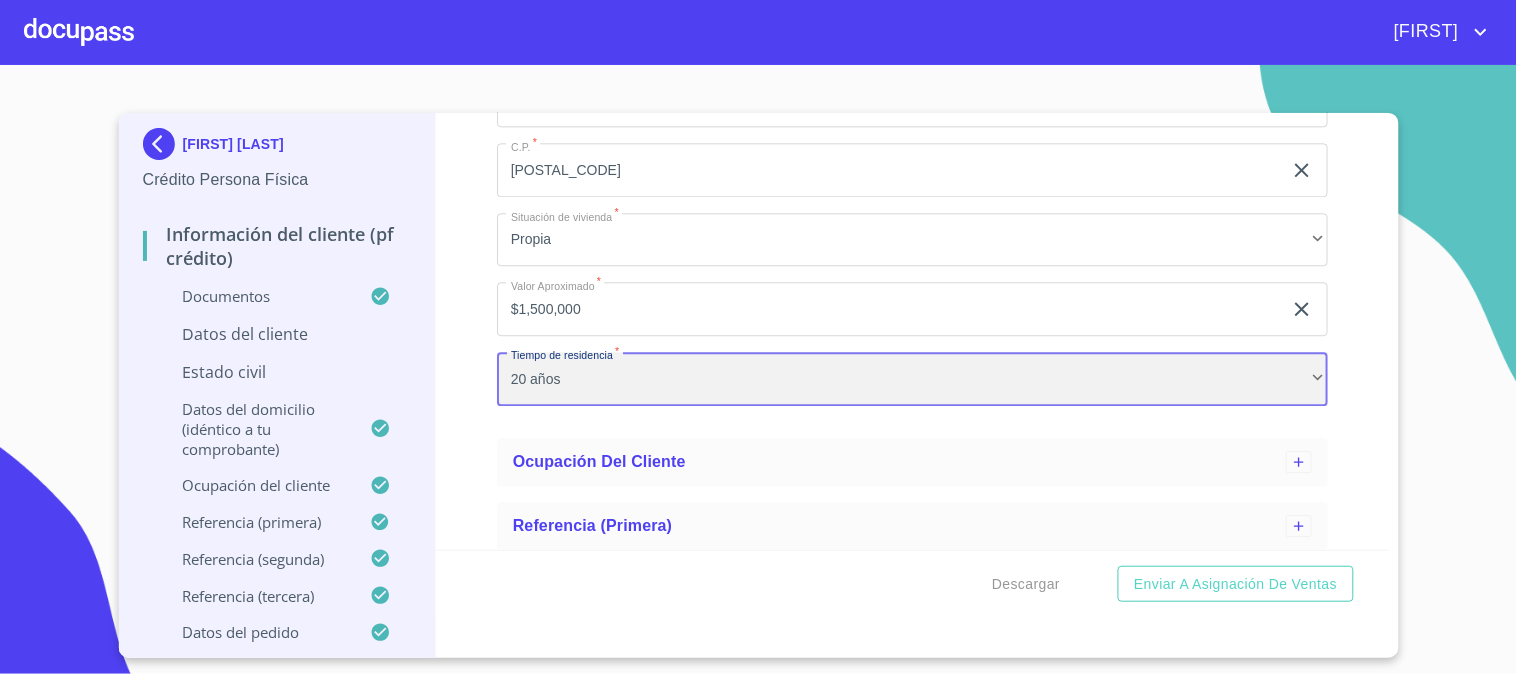 scroll, scrollTop: 203, scrollLeft: 0, axis: vertical 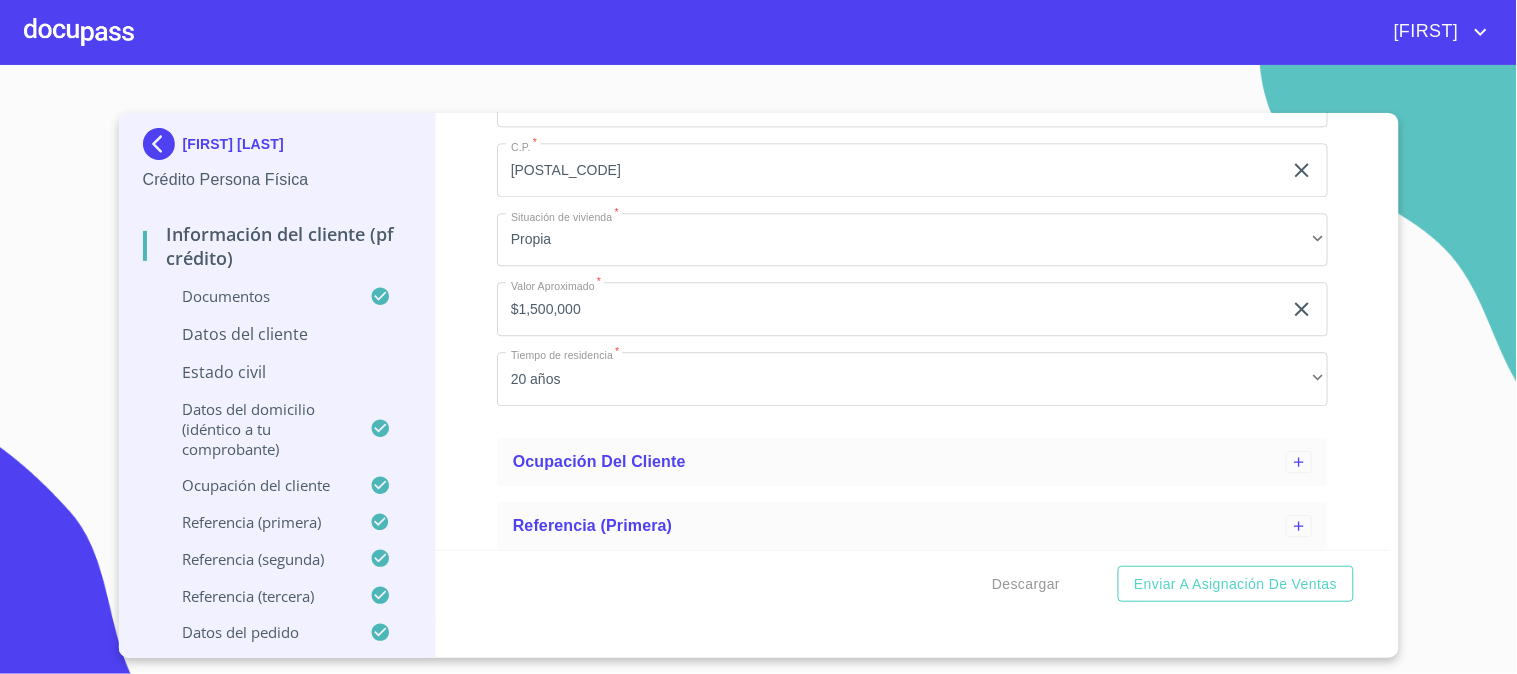 click on "Datos del cliente" at bounding box center (277, 334) 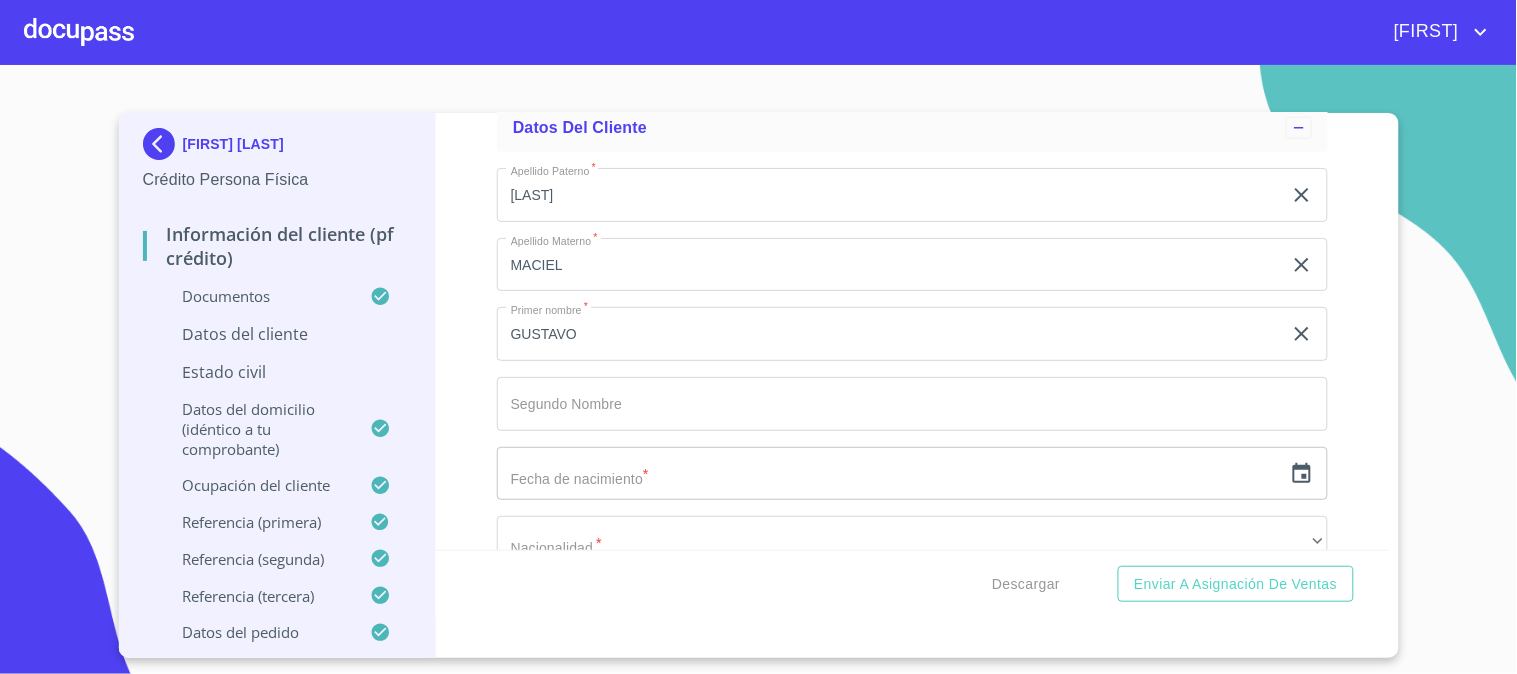 scroll, scrollTop: 6518, scrollLeft: 0, axis: vertical 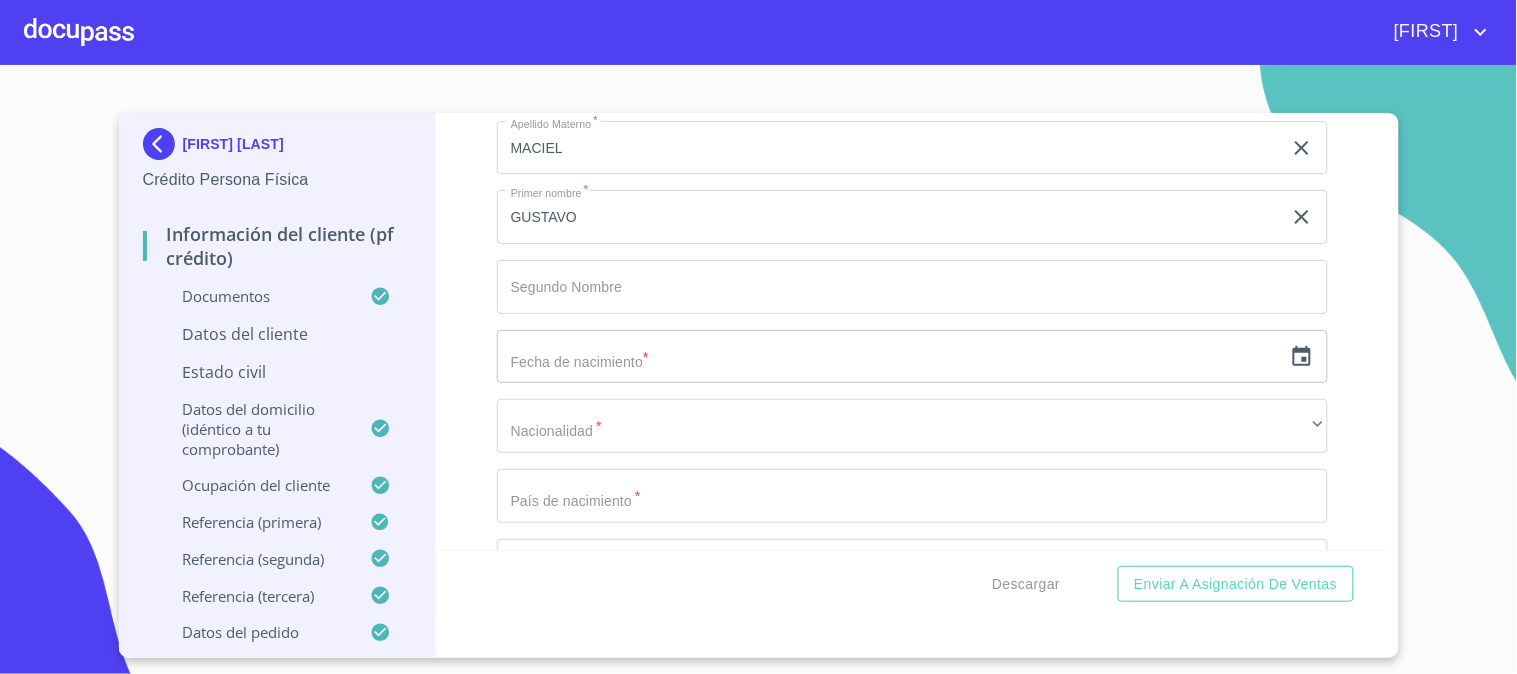 click at bounding box center [889, 357] 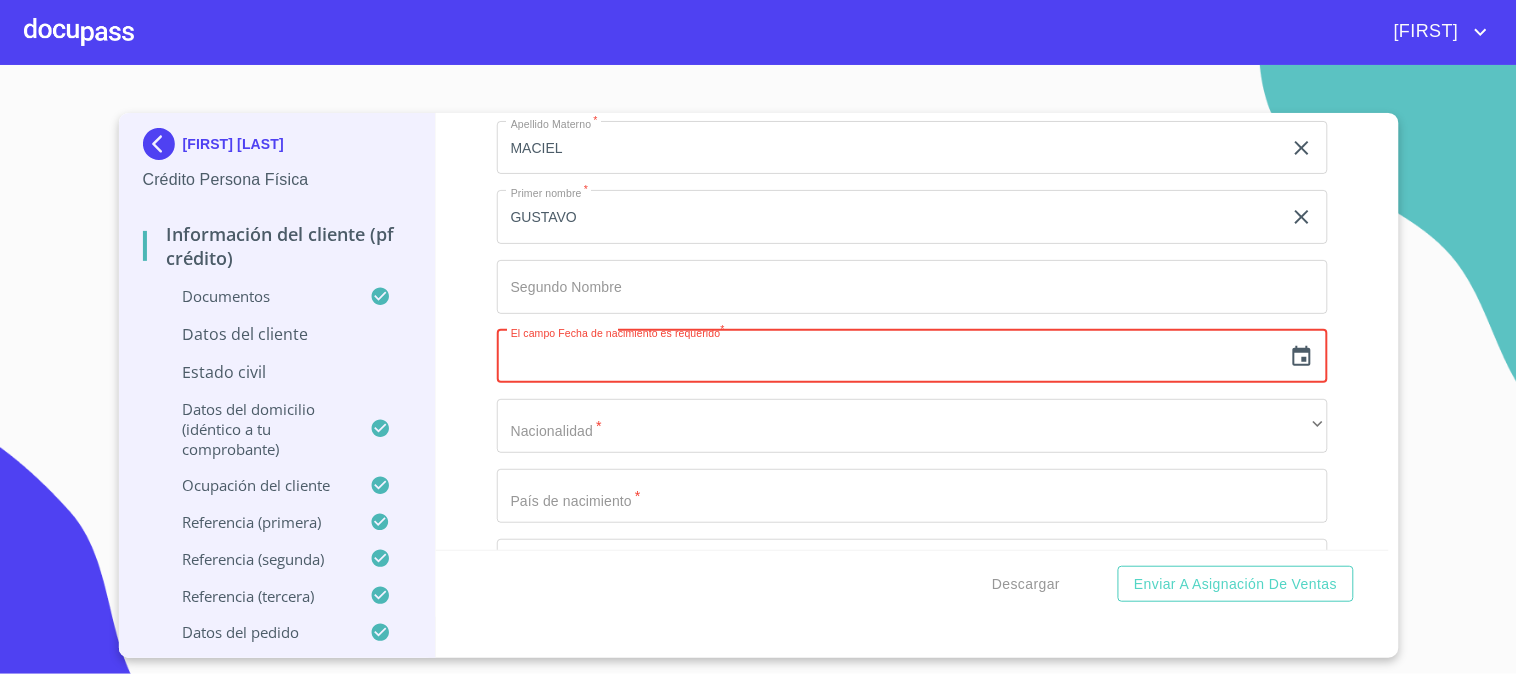 click 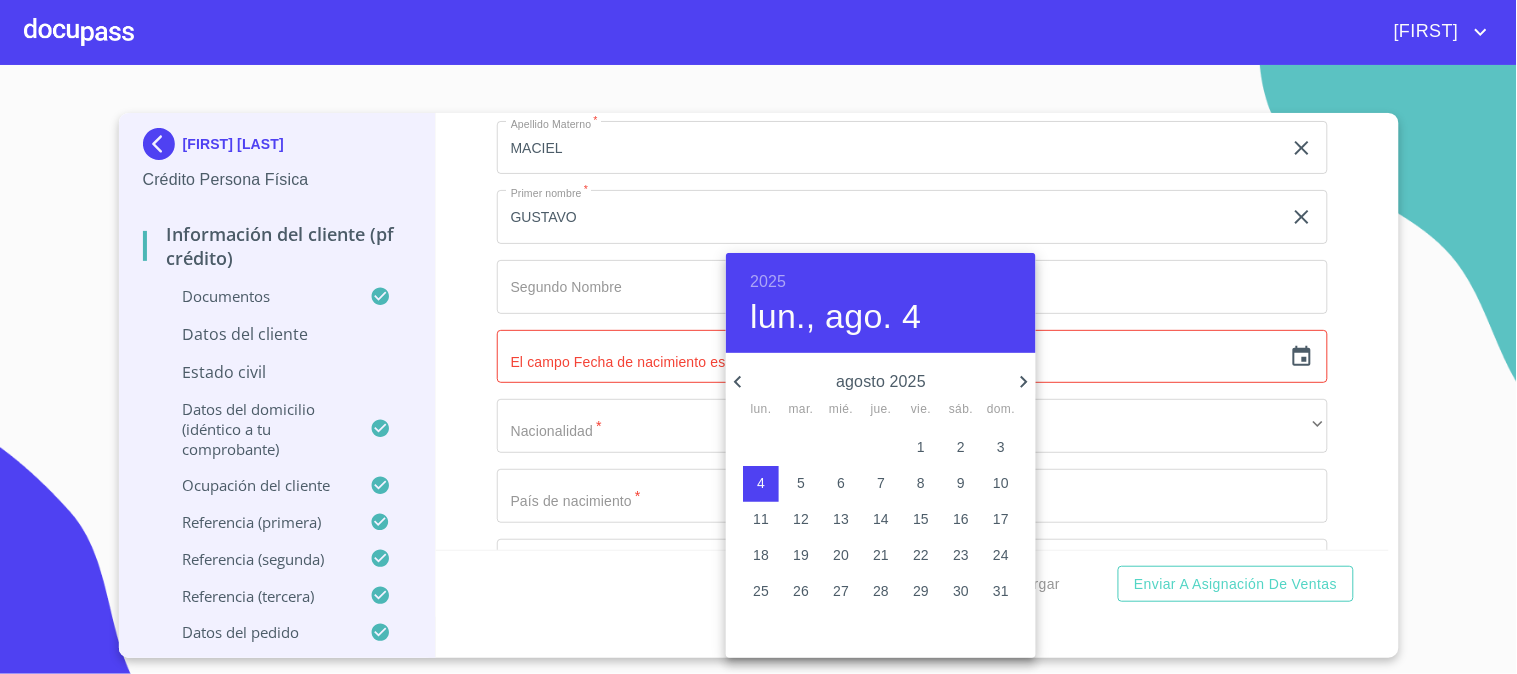 click on "2025" at bounding box center (768, 282) 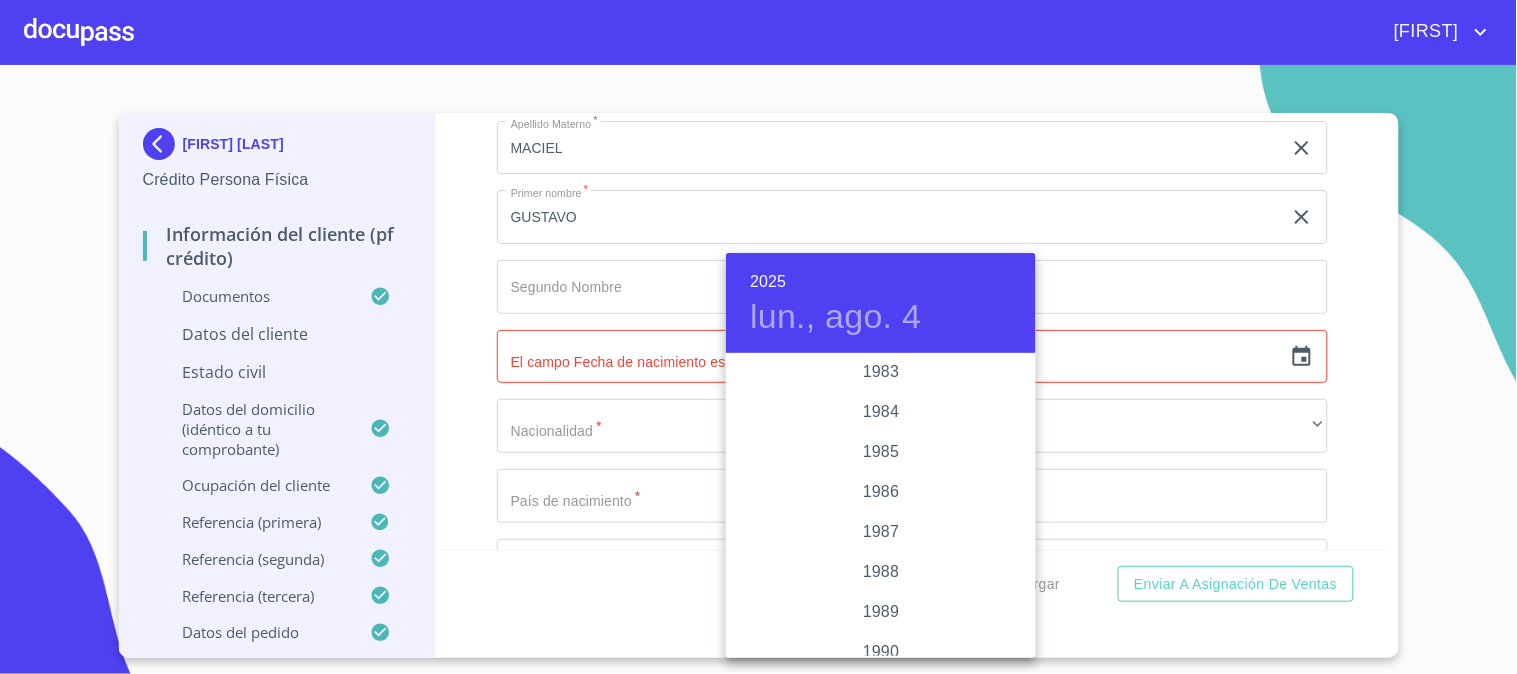scroll, scrollTop: 1991, scrollLeft: 0, axis: vertical 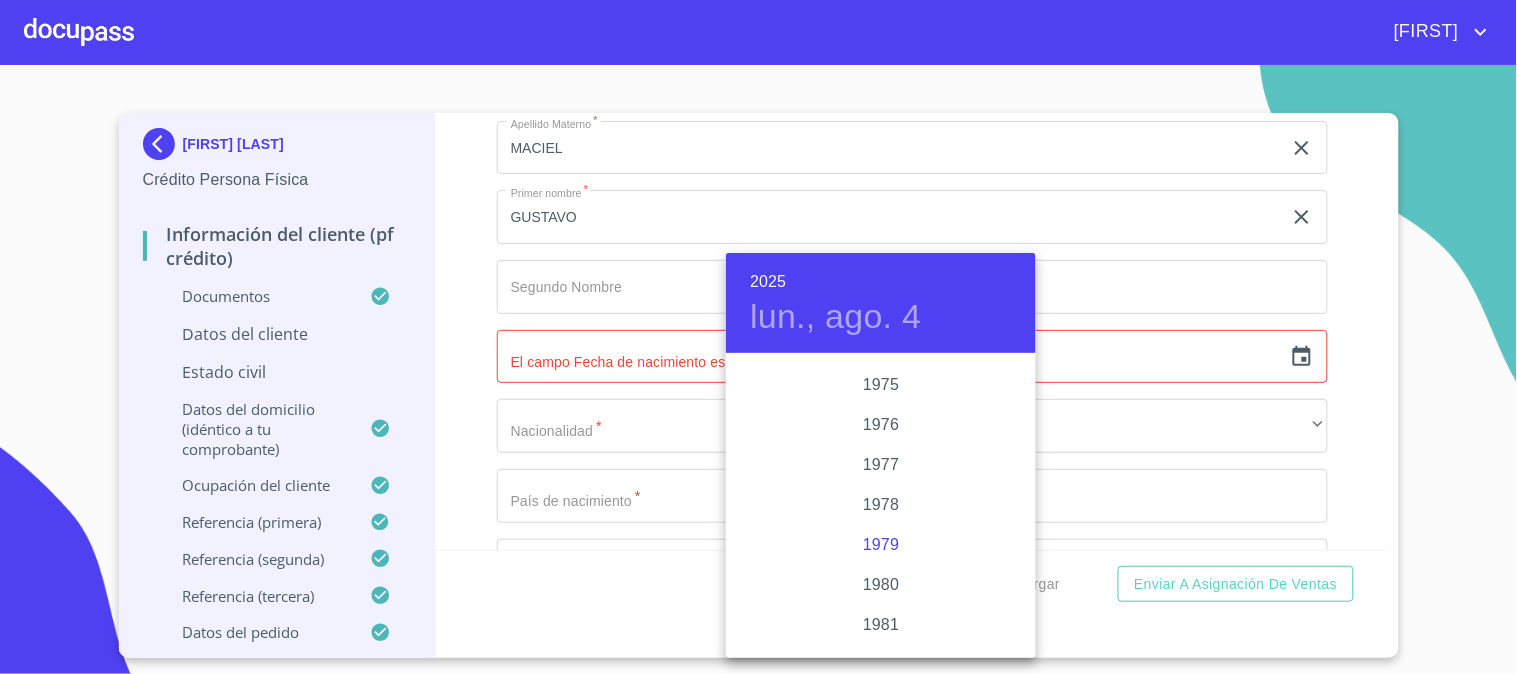 click on "1979" at bounding box center (881, 545) 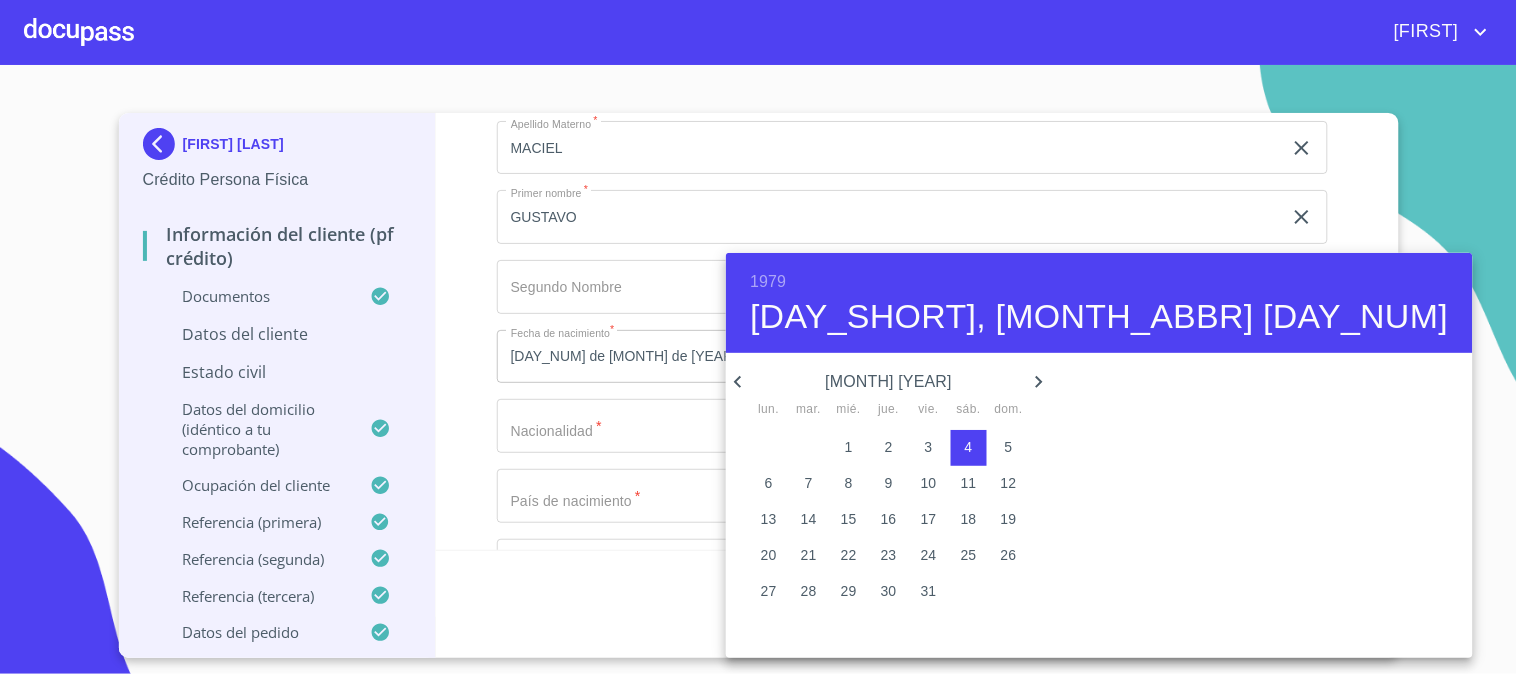 click 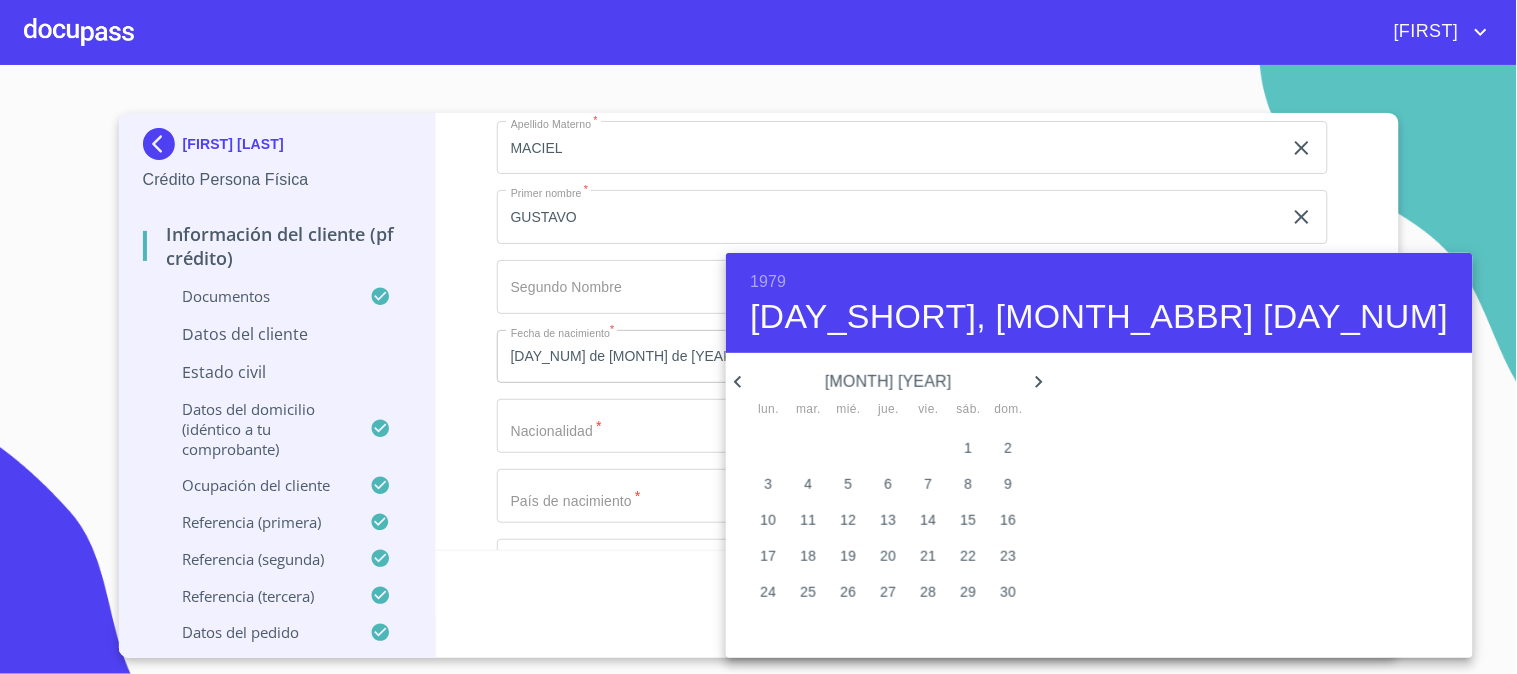 click 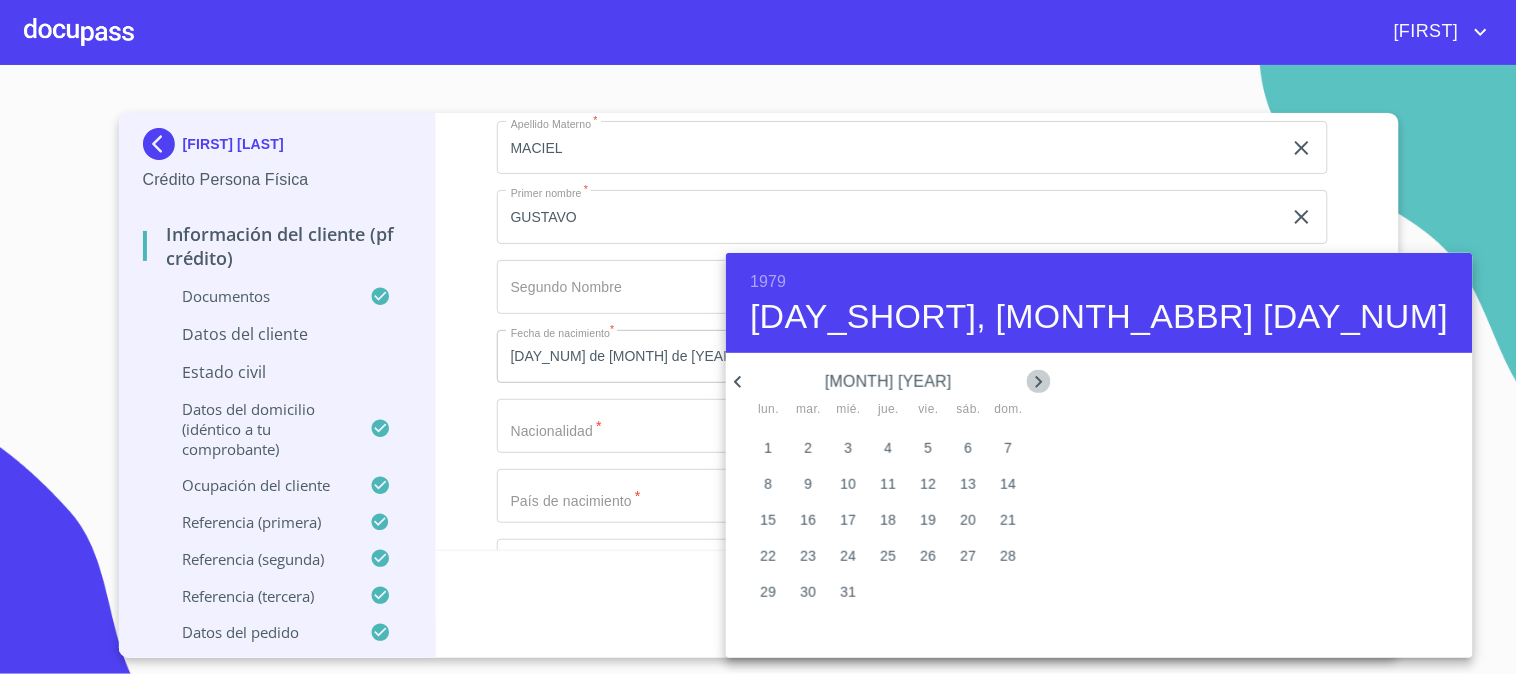click 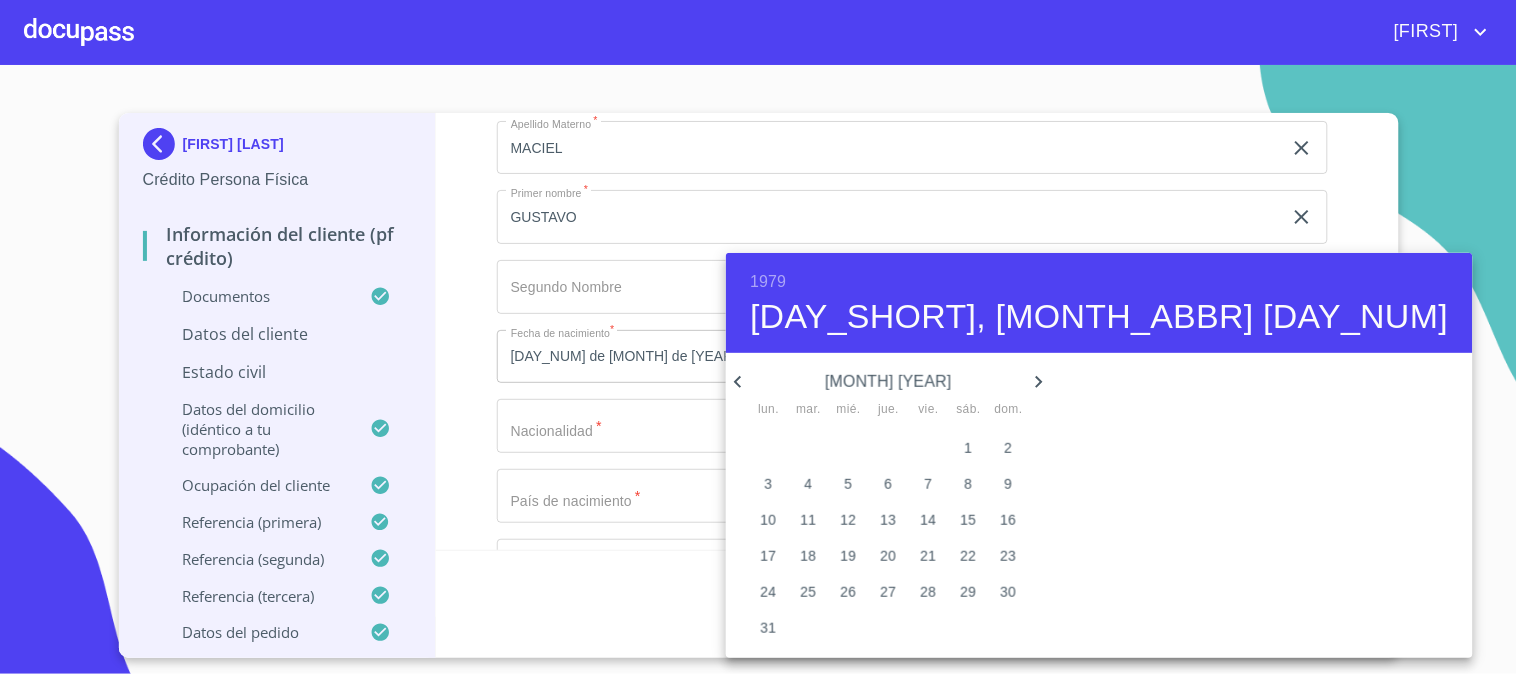 click 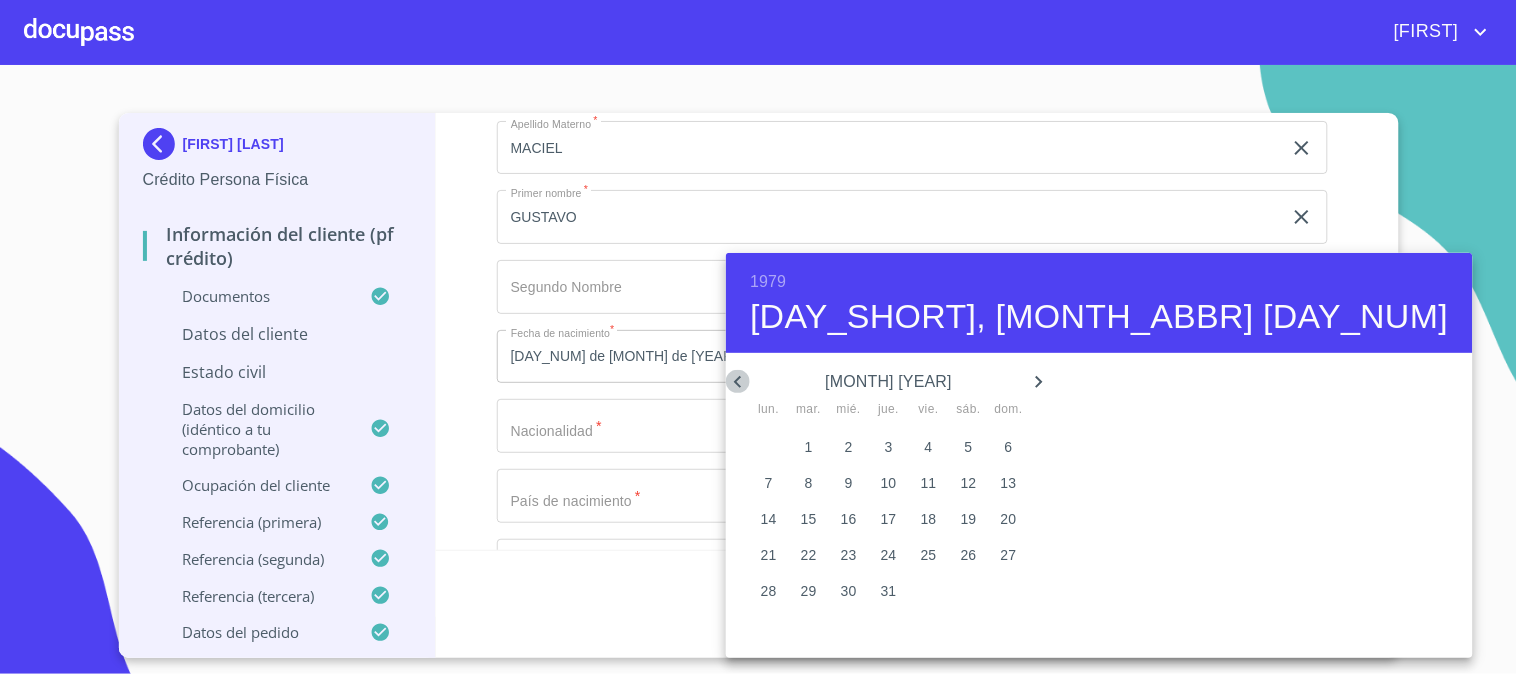 click 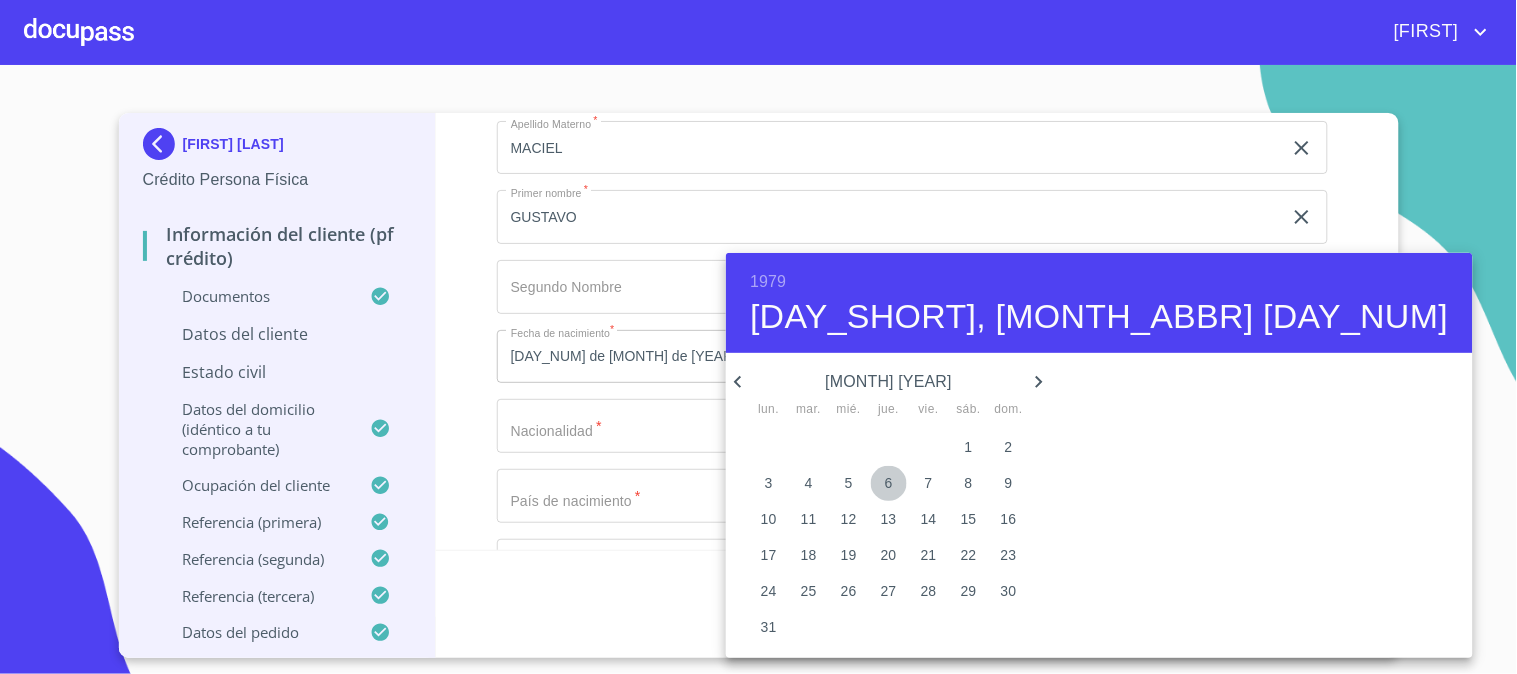 click on "6" at bounding box center [889, 483] 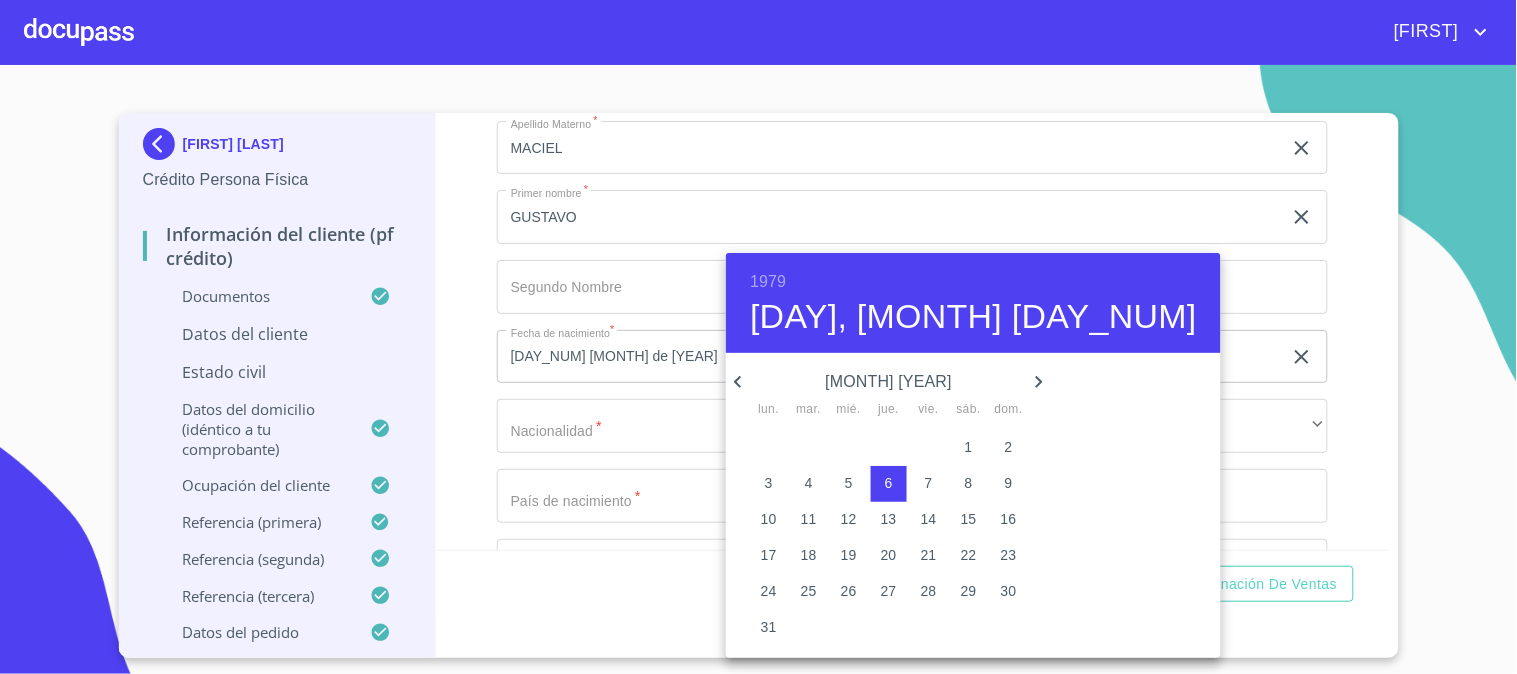 click at bounding box center [758, 337] 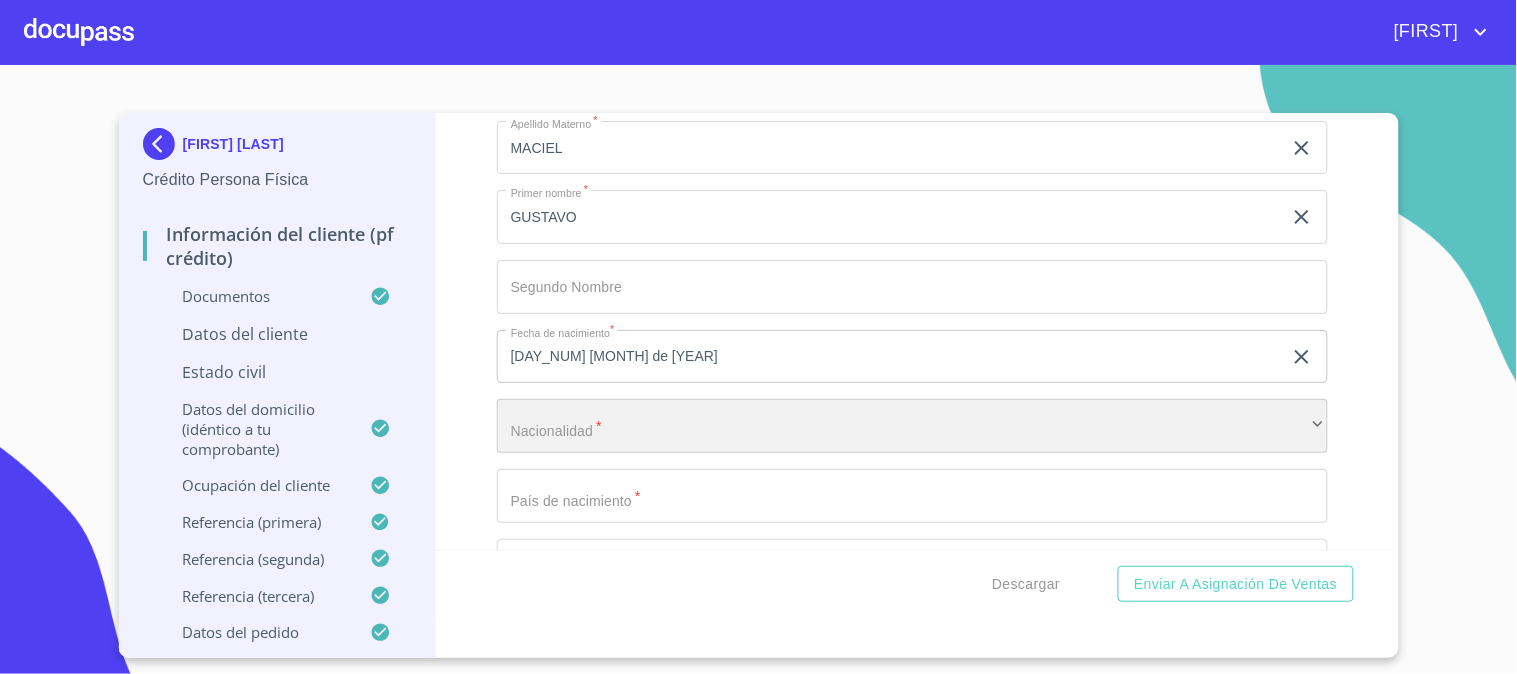 click on "​" at bounding box center (912, 426) 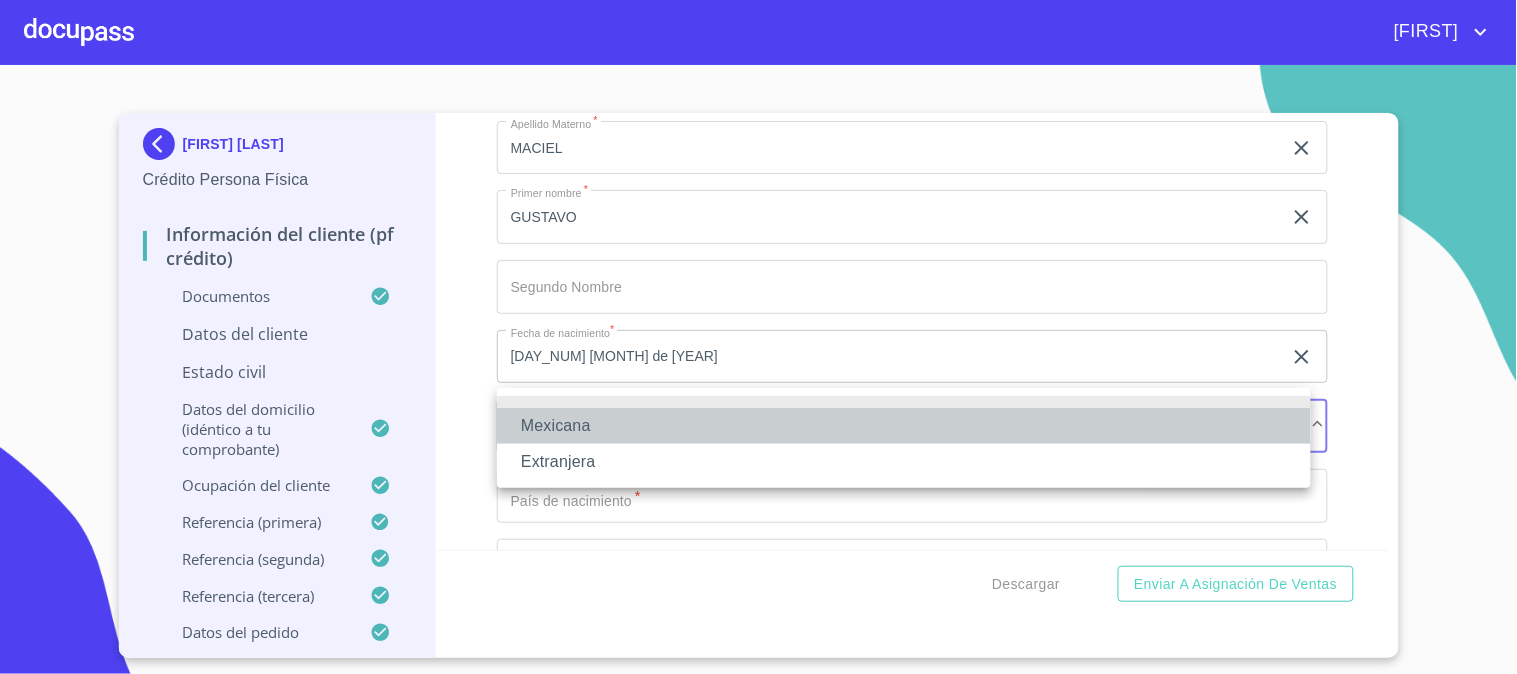 click on "Mexicana" at bounding box center [904, 426] 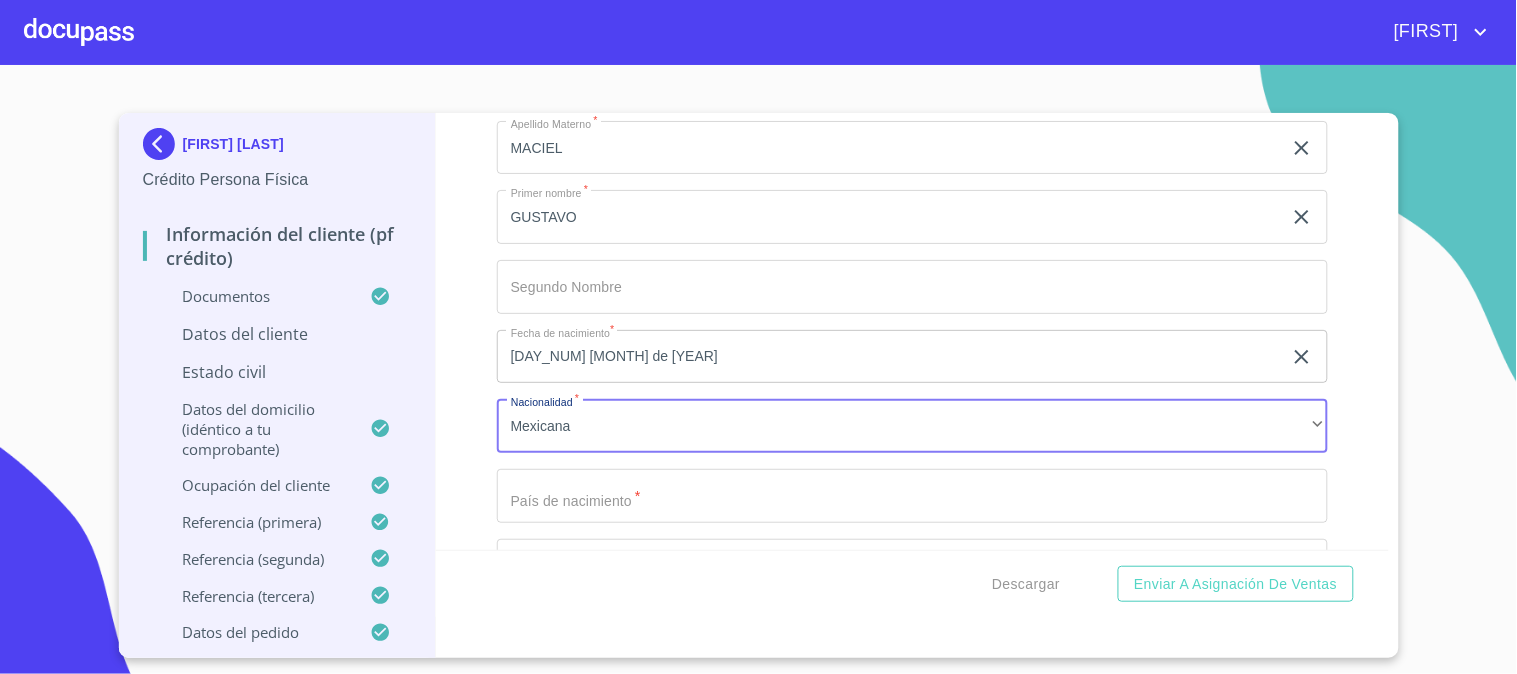 click on "Documento de identificación   *" at bounding box center [889, 78] 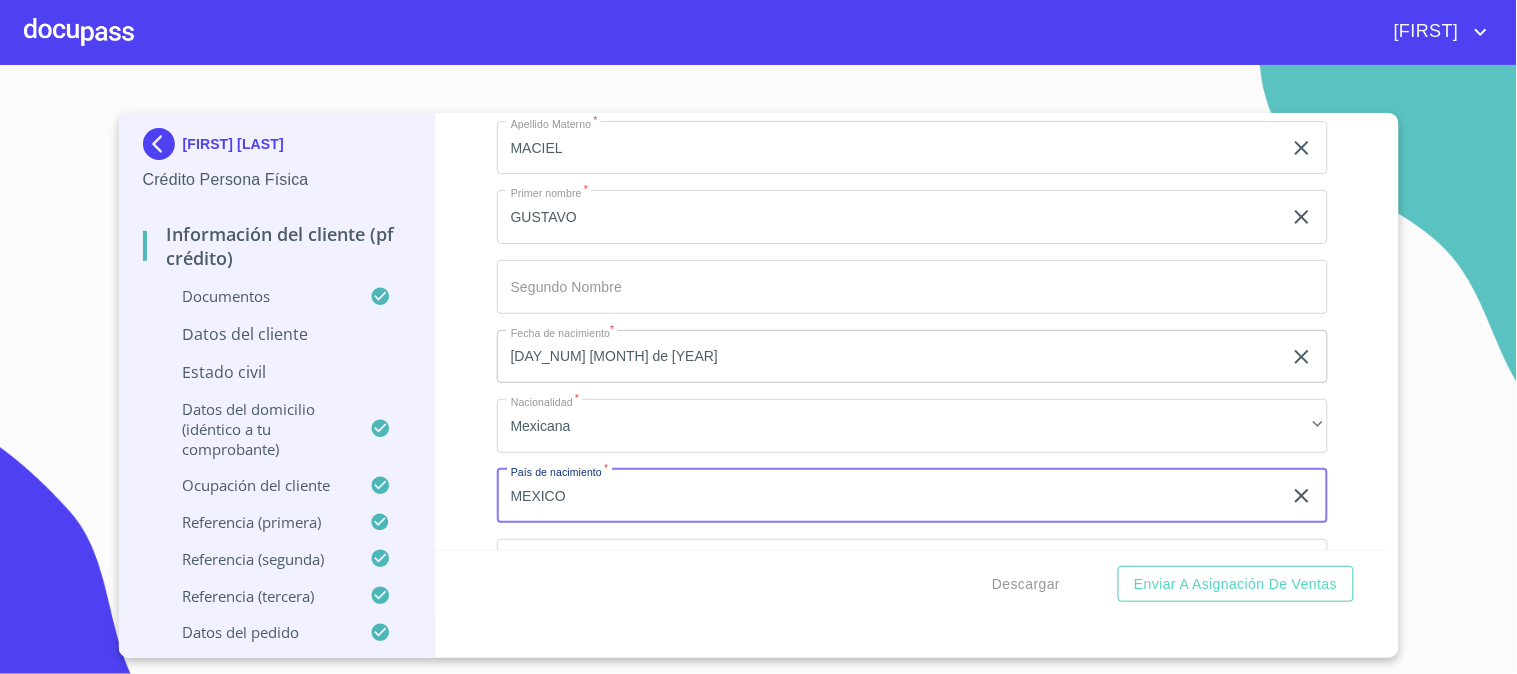 scroll, scrollTop: 6741, scrollLeft: 0, axis: vertical 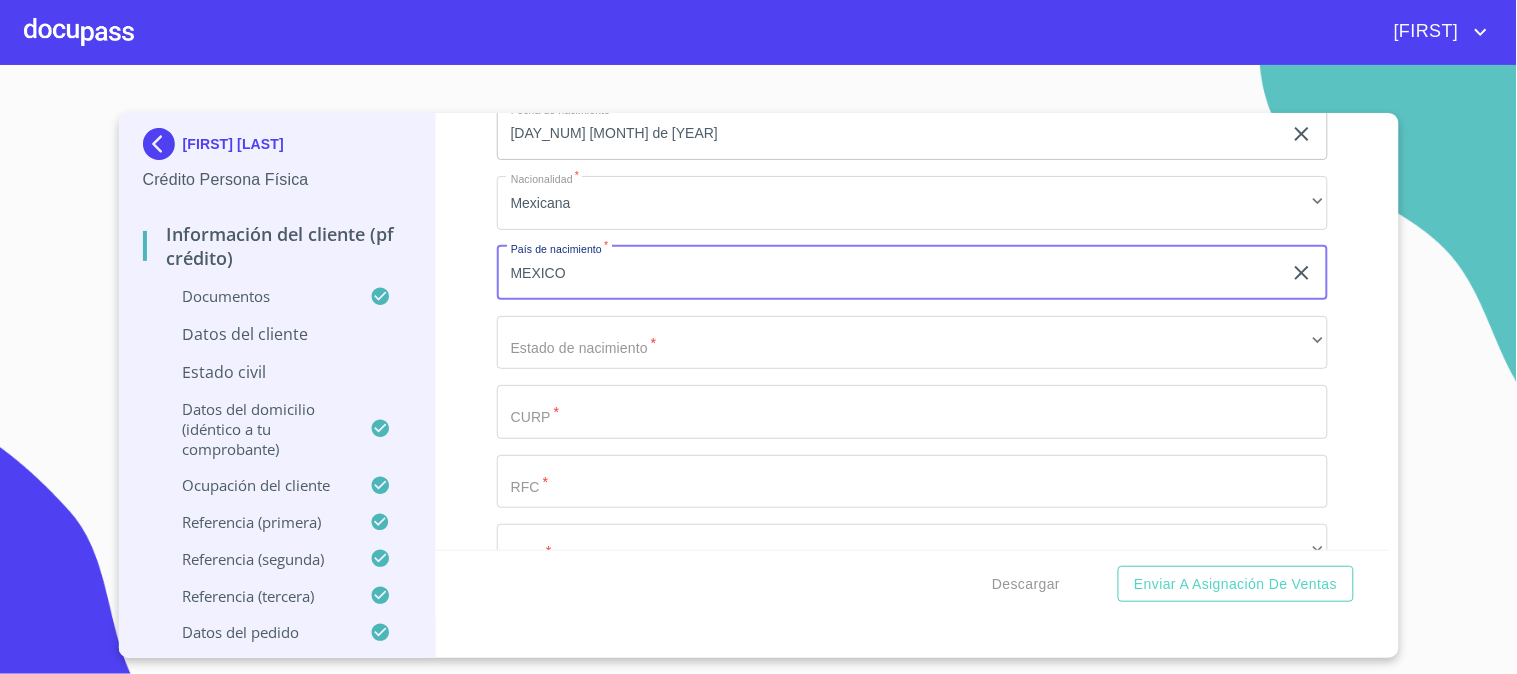 type on "MEXICO" 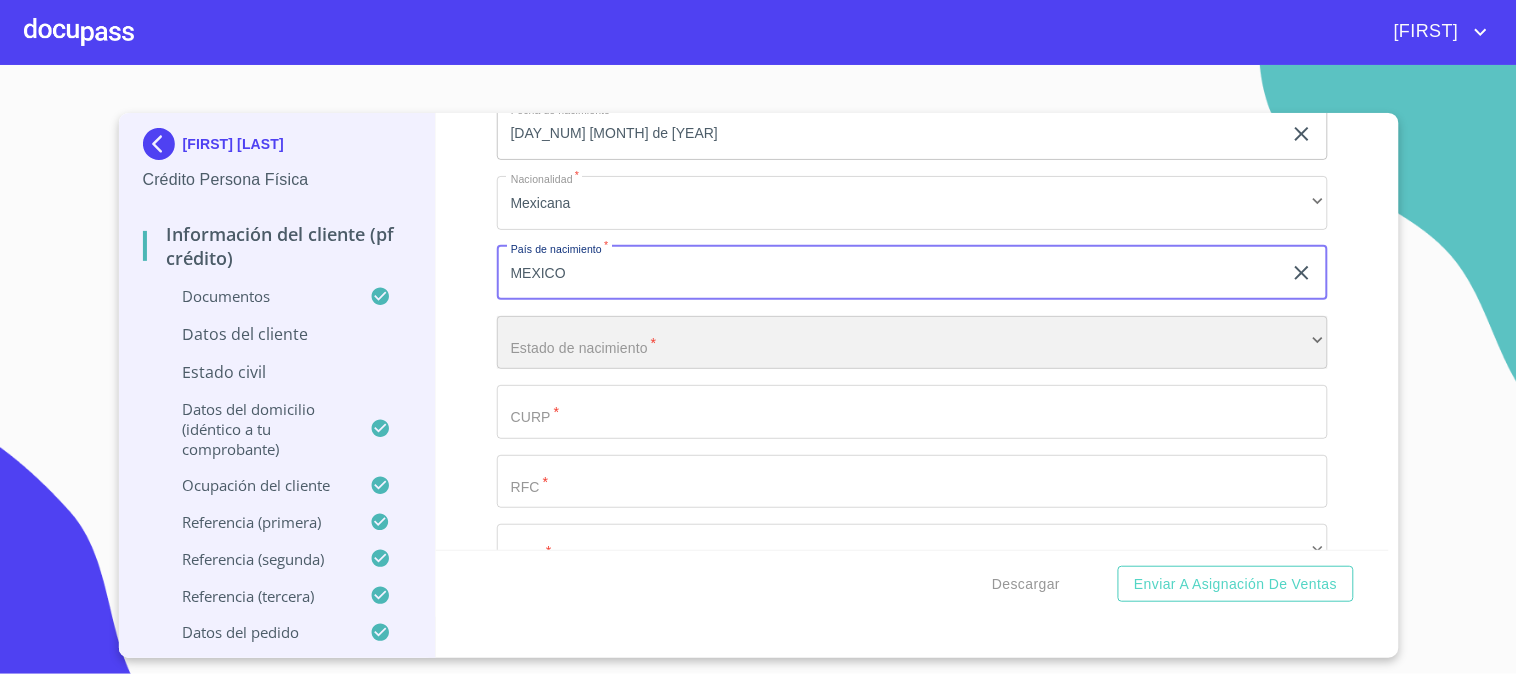 click on "​" at bounding box center (912, 343) 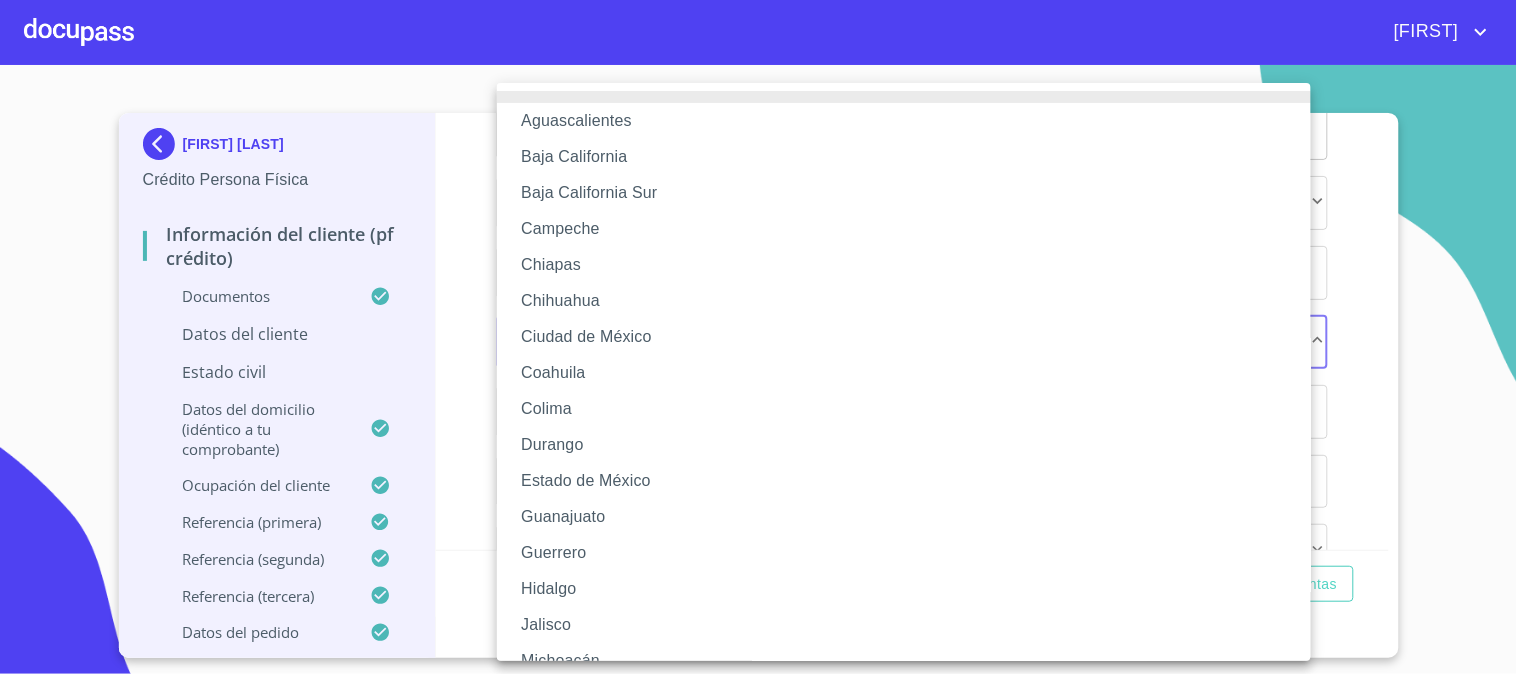 type 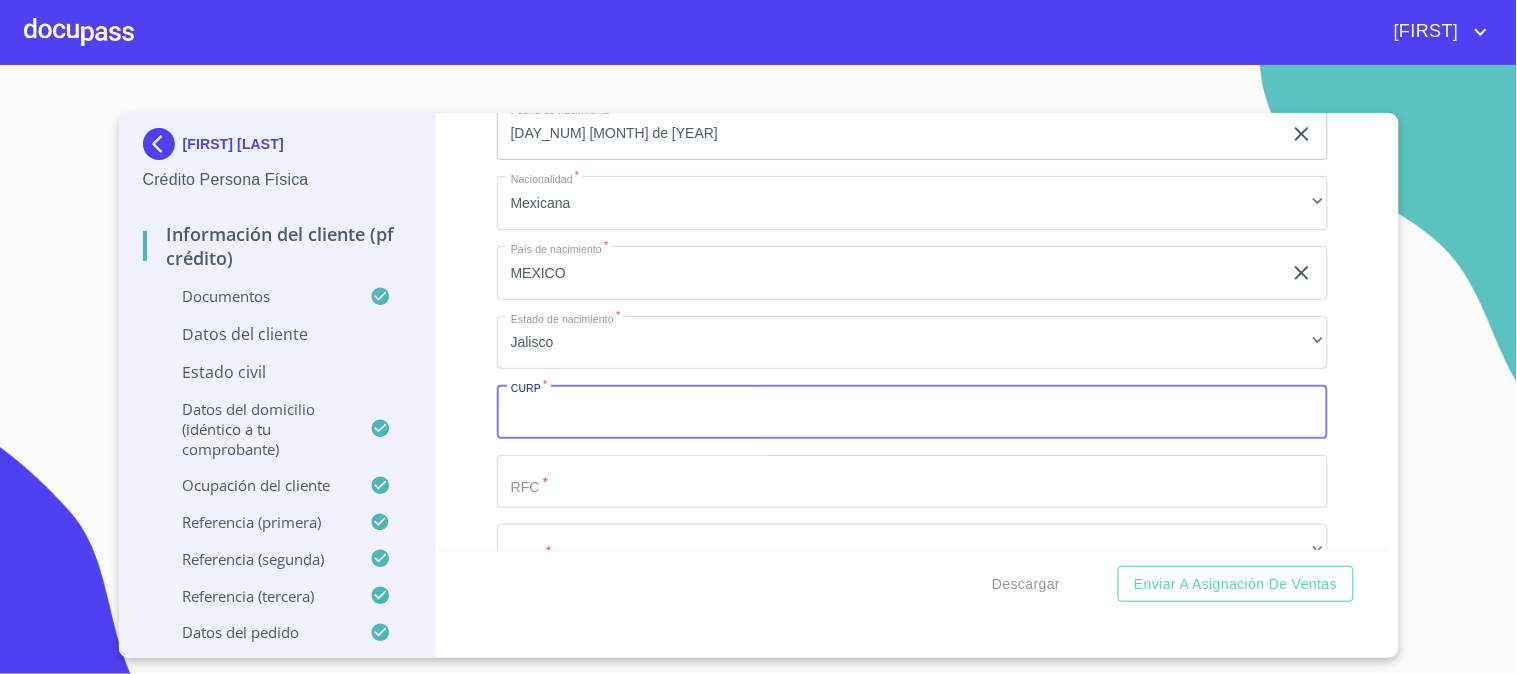 click on "Documento de identificación   *" at bounding box center (912, 412) 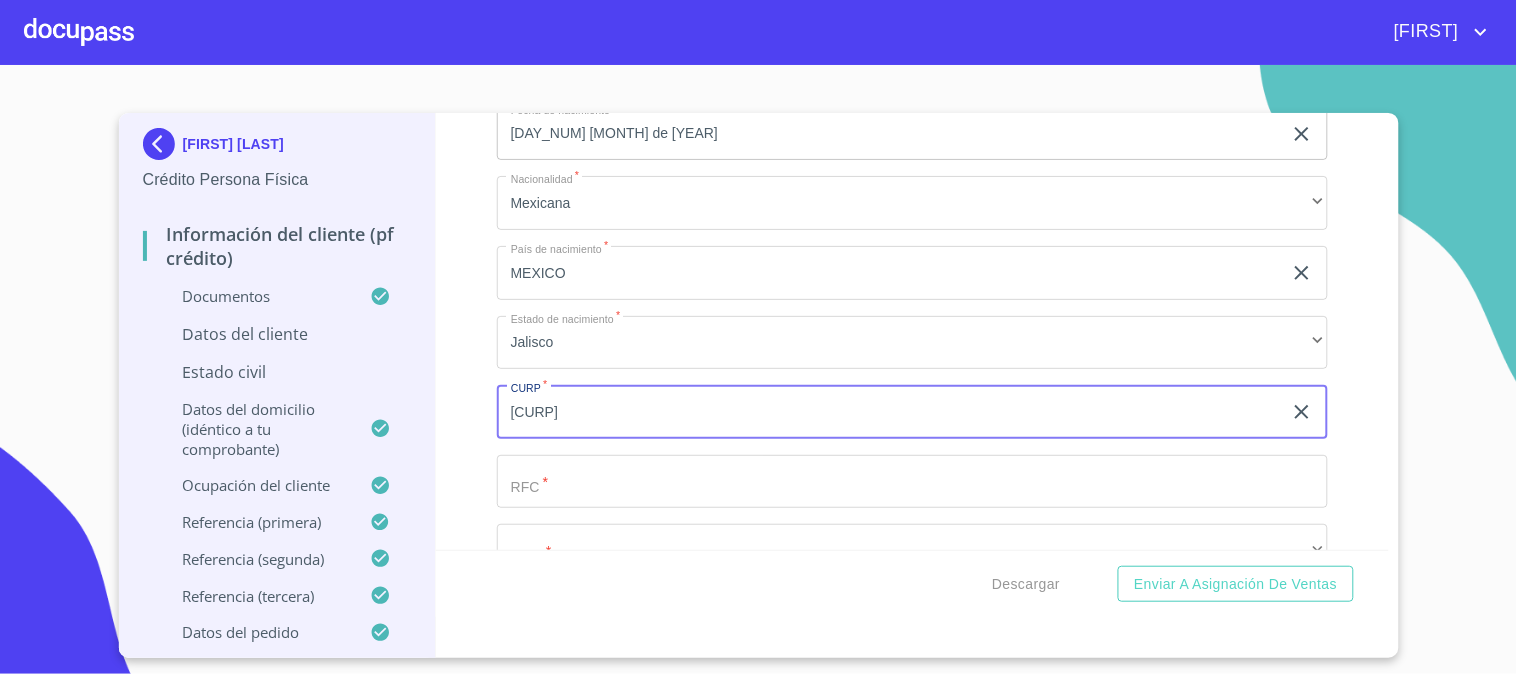 type on "[CURP]" 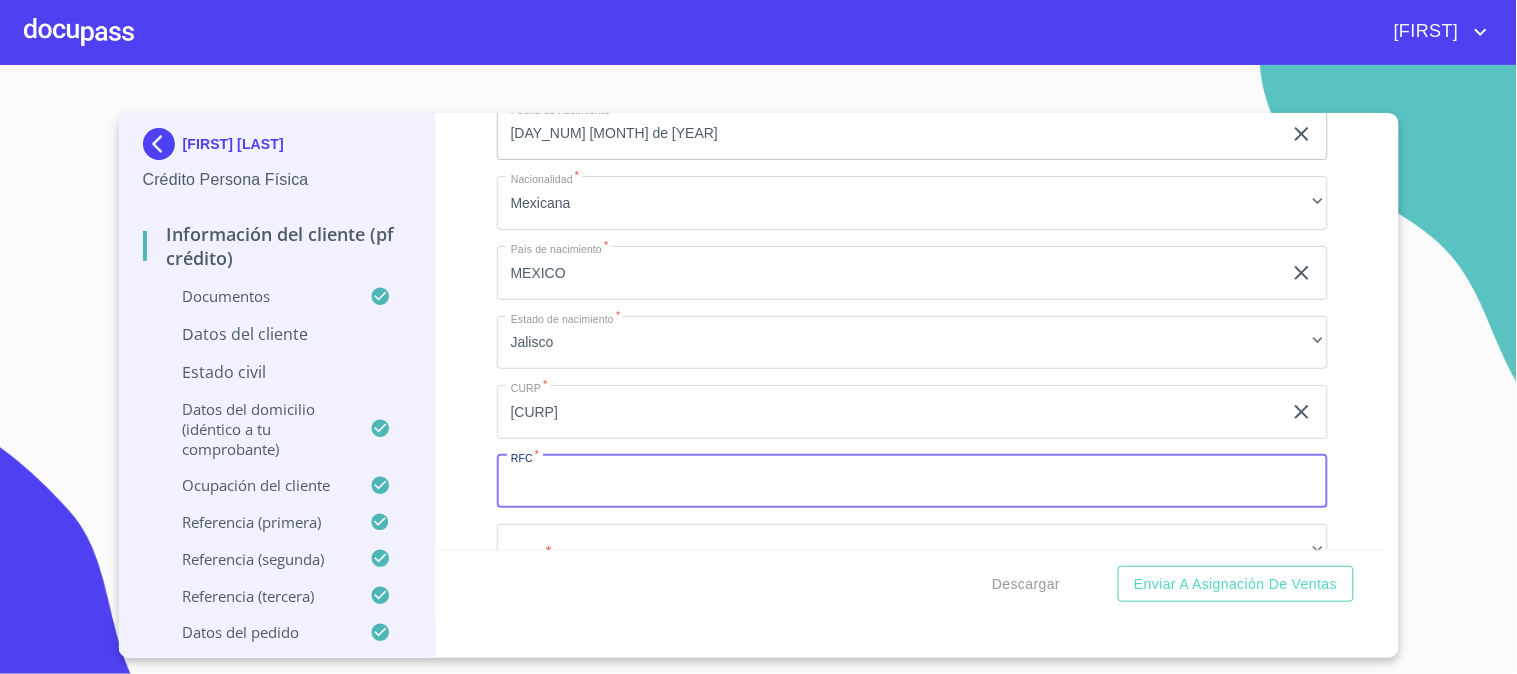 paste on "[CURP]" 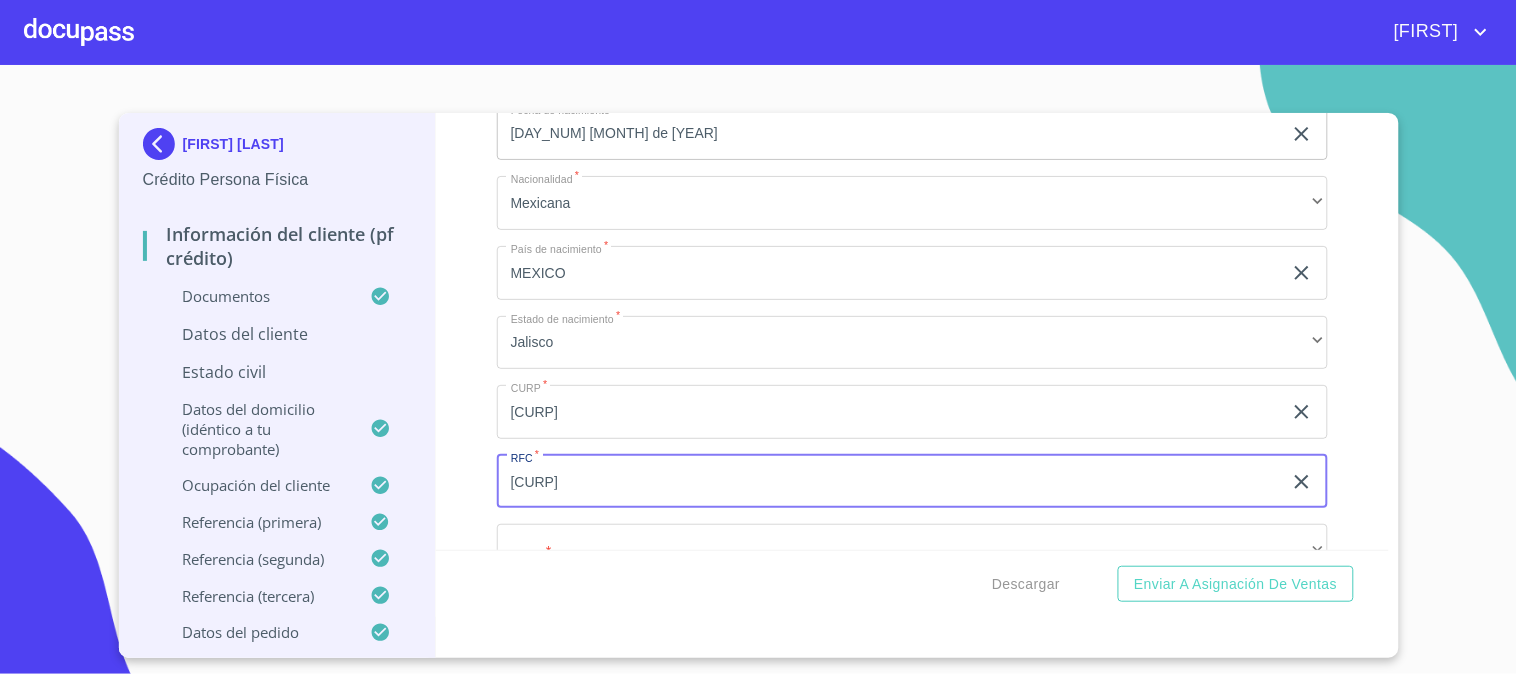 drag, startPoint x: 680, startPoint y: 461, endPoint x: 604, endPoint y: 464, distance: 76.05919 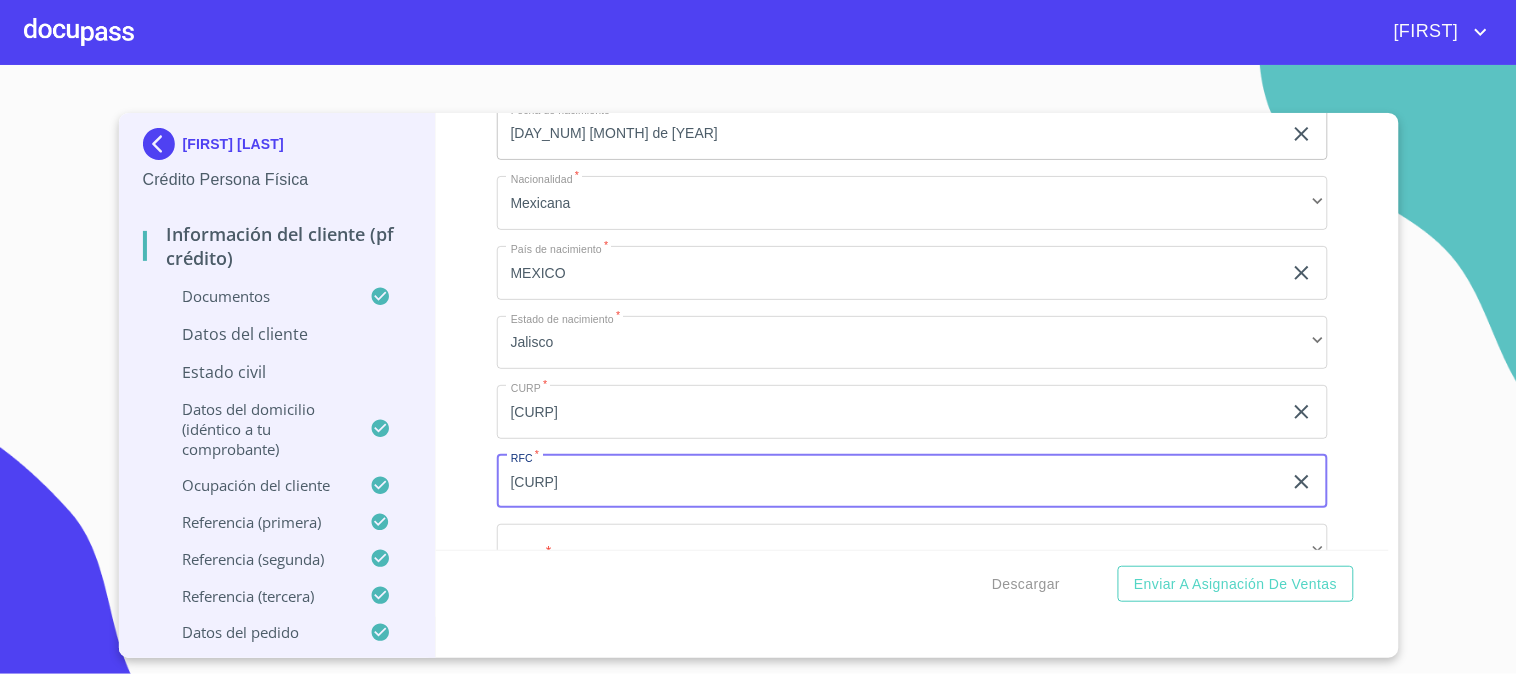 click on "[CURP]" at bounding box center (889, 482) 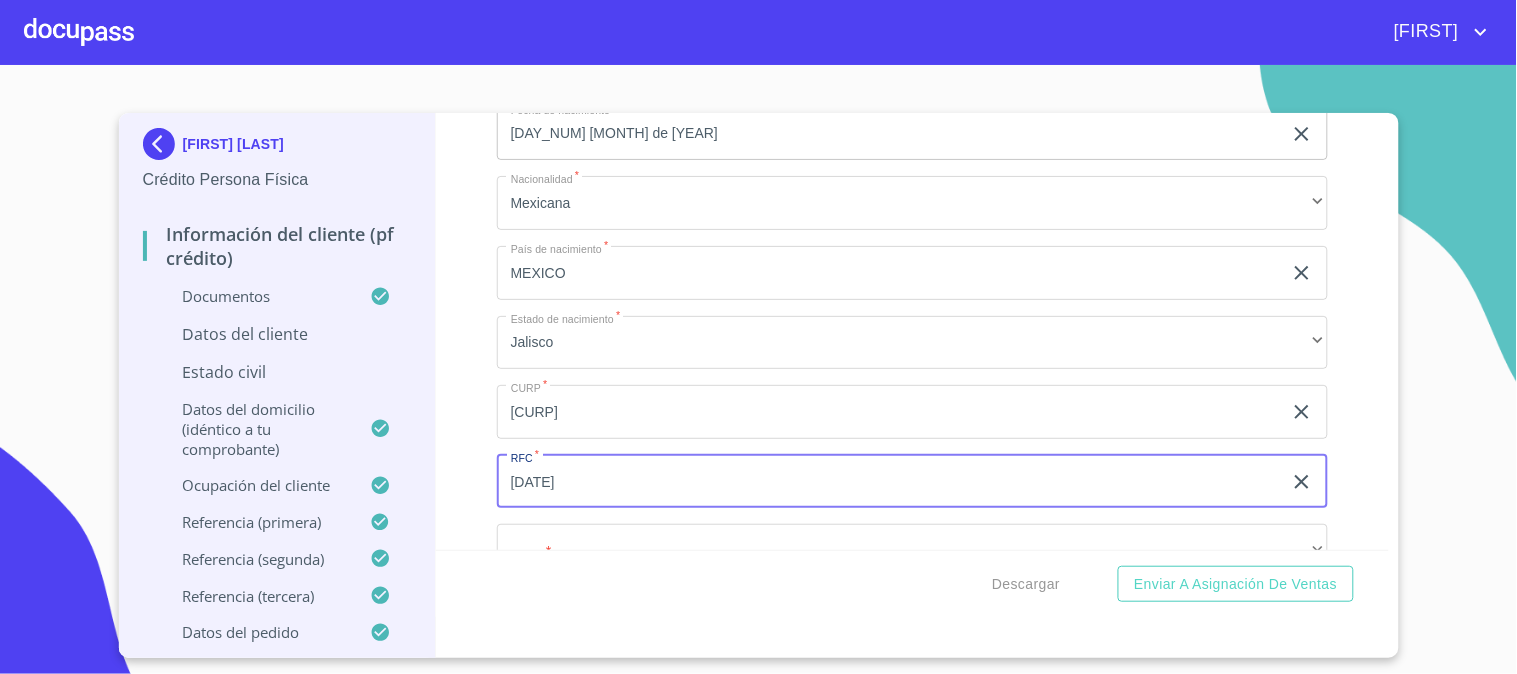 click on "[DATE]" at bounding box center (889, 482) 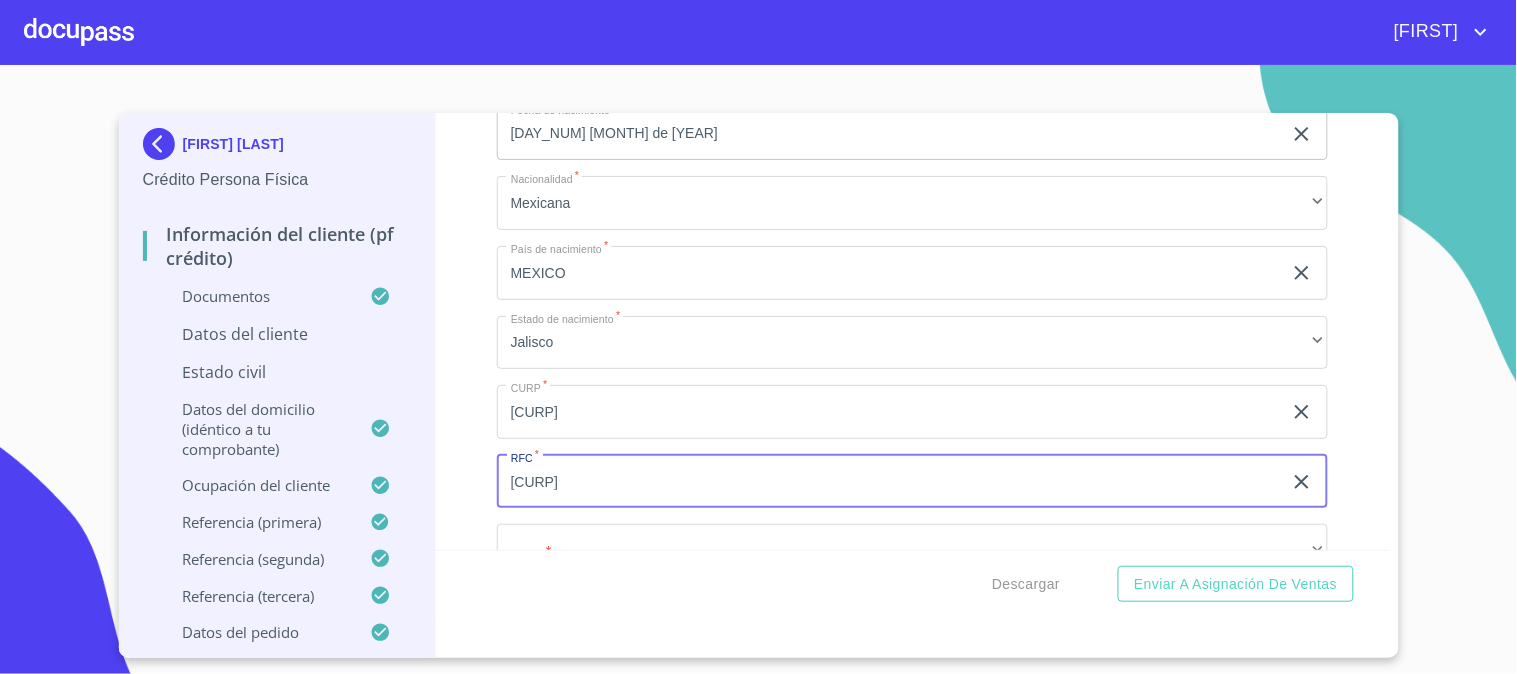 scroll, scrollTop: 6963, scrollLeft: 0, axis: vertical 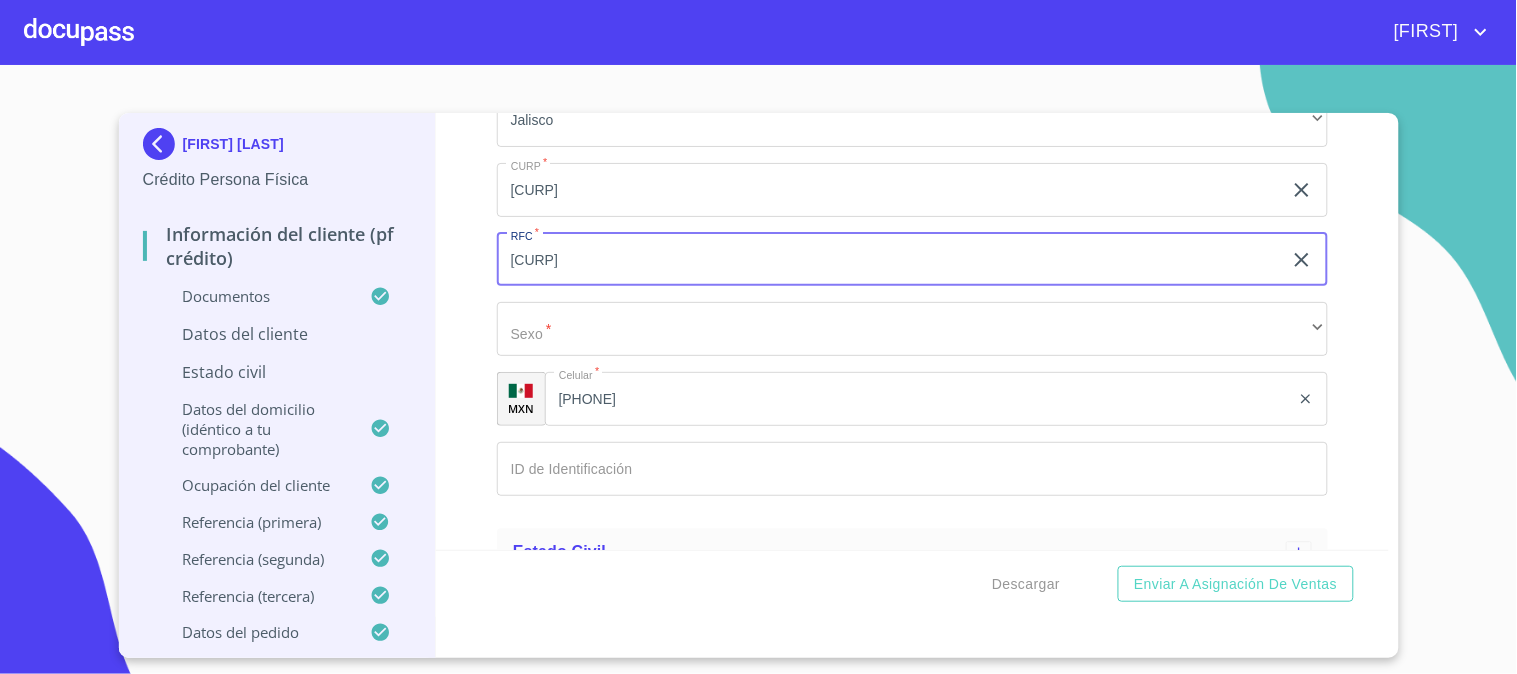 type on "[CURP]" 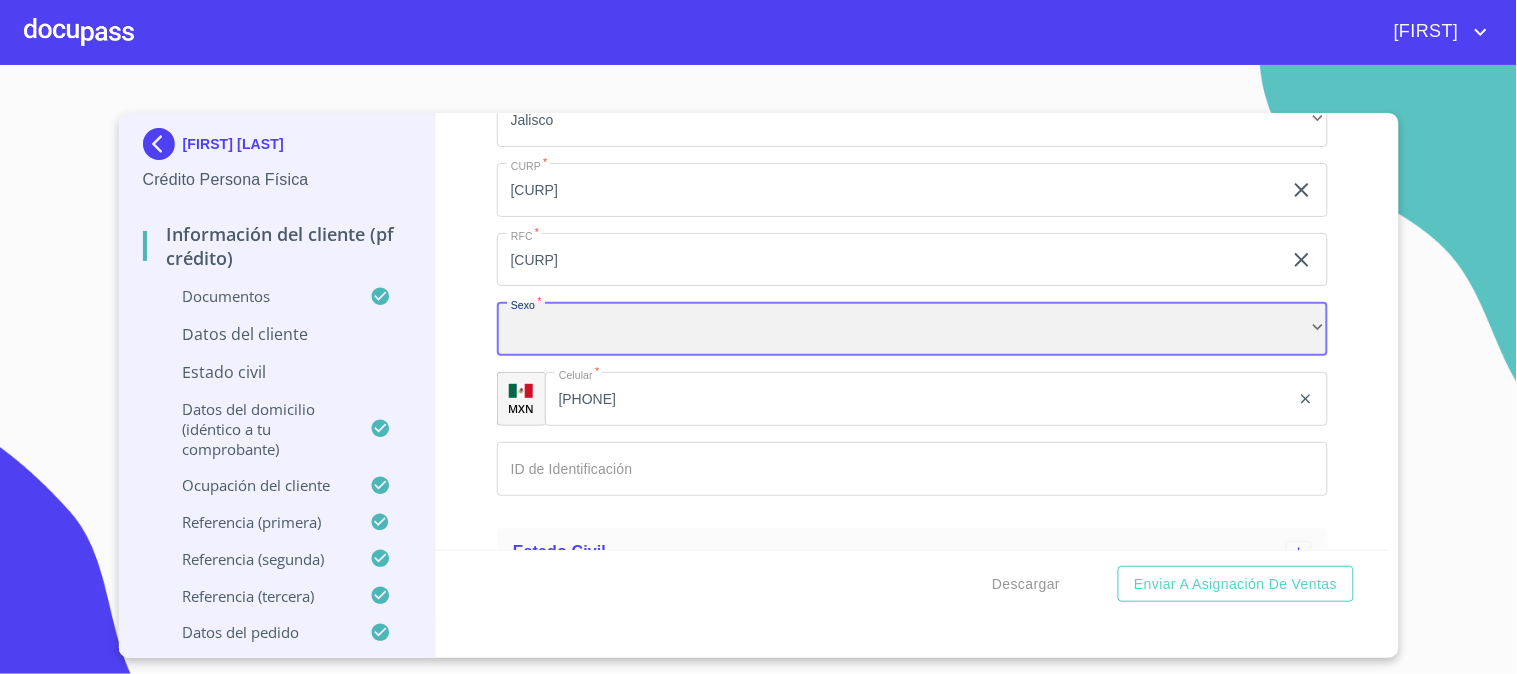 click on "​" at bounding box center [912, 329] 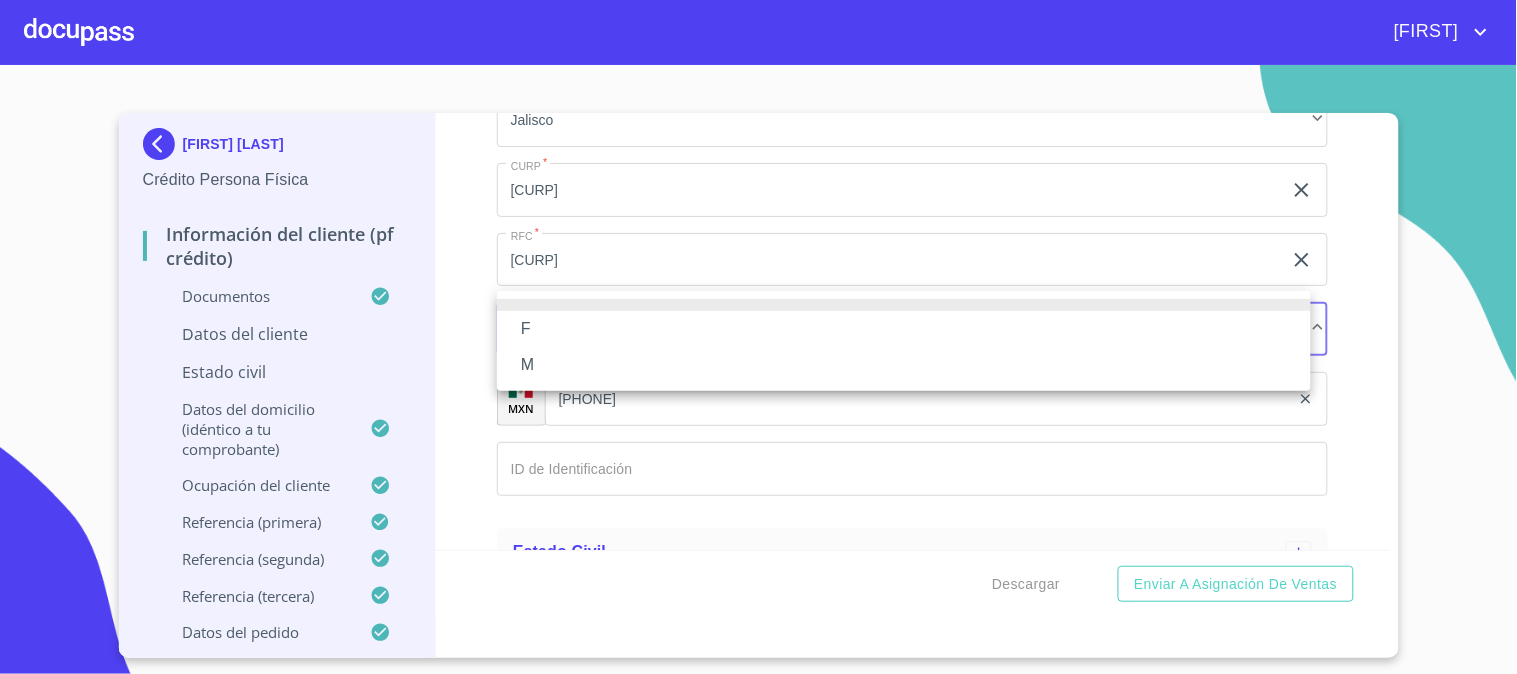click on "M" at bounding box center [904, 365] 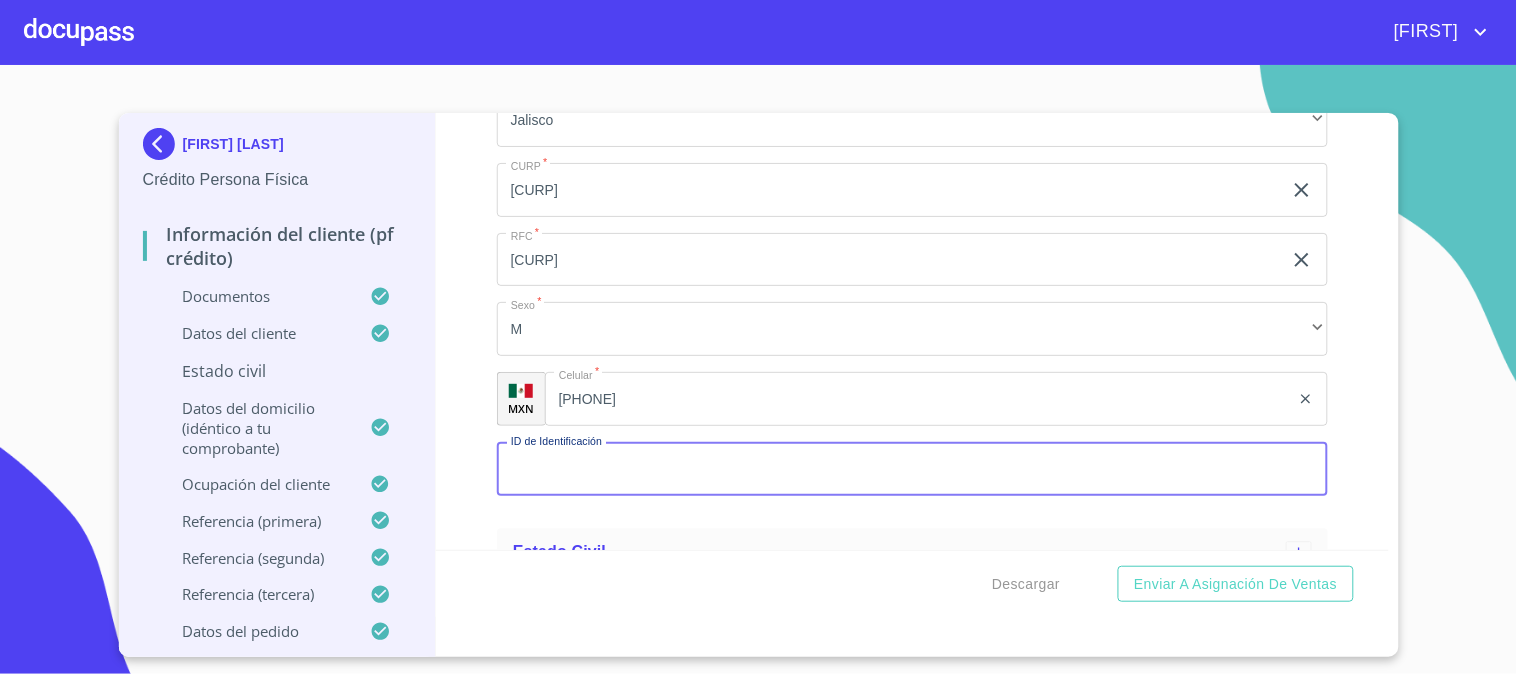 click on "Documento de identificación   *" at bounding box center [912, 469] 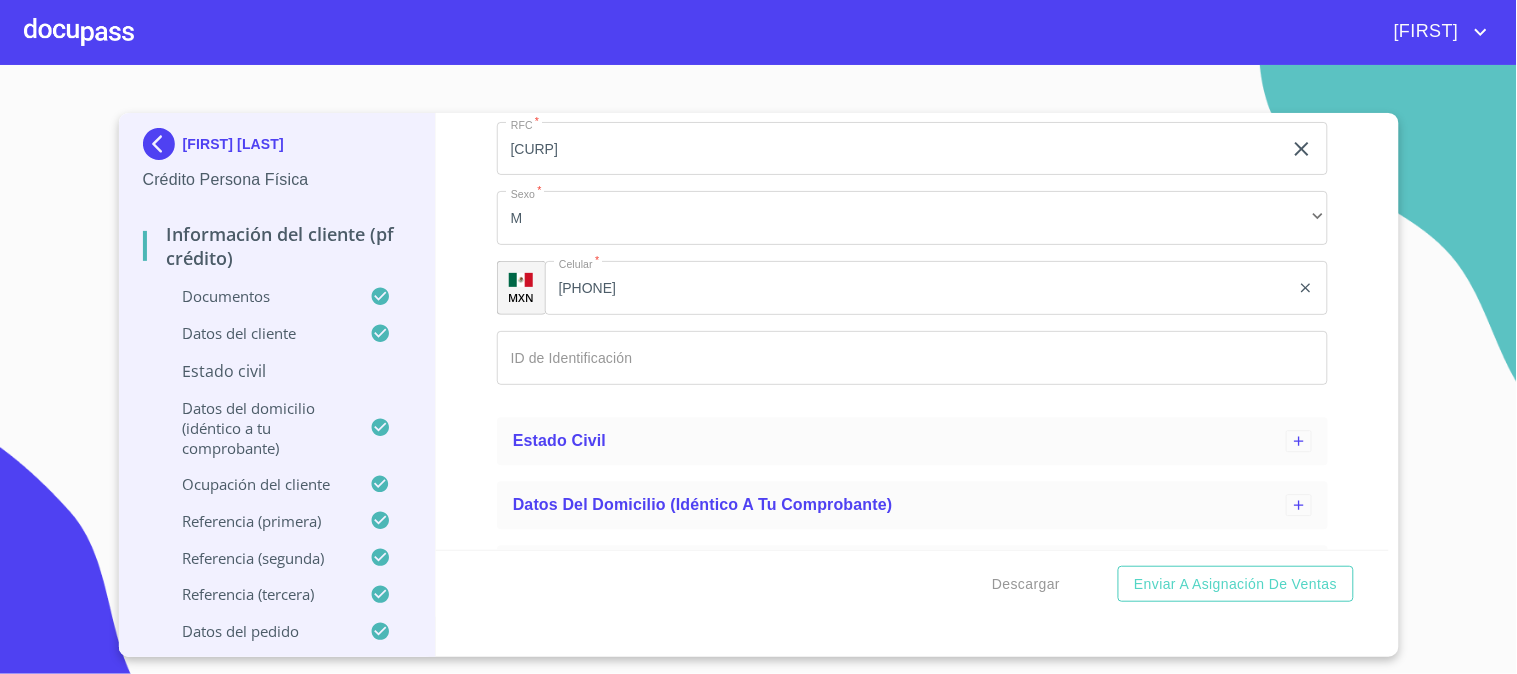 click on "Información del cliente (PF crédito)   Documentos Documento de identificación   * INE ​ Identificación Oficial * Identificación Oficial Identificación Oficial Comprobante de Domicilio * Comprobante de Domicilio Comprobante de Domicilio Fuente de ingresos   * Independiente/Dueño de negocio/Persona Moral ​ Comprobante de Ingresos mes 1 * Comprobante de Ingresos mes 1 Comprobante de Ingresos mes 1 Comprobante de Ingresos mes 2 * Comprobante de Ingresos mes 2 Comprobante de Ingresos mes 2 Comprobante de Ingresos mes 3 * Comprobante de Ingresos mes 3 Comprobante de Ingresos mes 3 CURP * CURP CURP Constancia de situación fiscal Constancia de situación fiscal Constancia de situación fiscal Datos del cliente Apellido Paterno   * [LAST] ​ Apellido Materno   * [LAST] ​ Primer nombre   * [FIRST] ​ Segundo Nombre ​ Fecha de nacimiento * [DAY] de [MONTH]. de [YEAR] ​ Nacionalidad   * Mexicana ​ País de nacimiento   * [COUNTRY] ​ Estado de nacimiento   * [STATE] ​ CURP   * ​ RFC   * *" at bounding box center [912, 331] 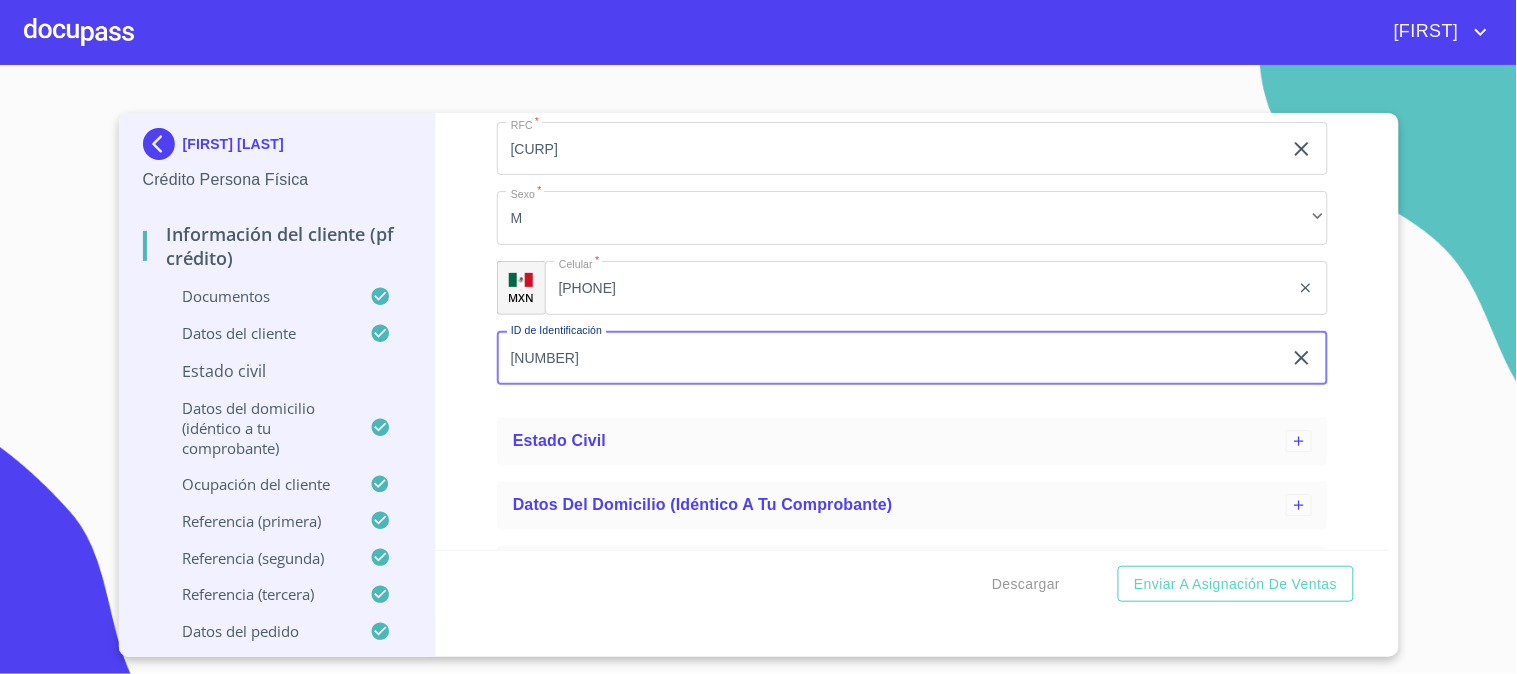 type on "[NUMBER]" 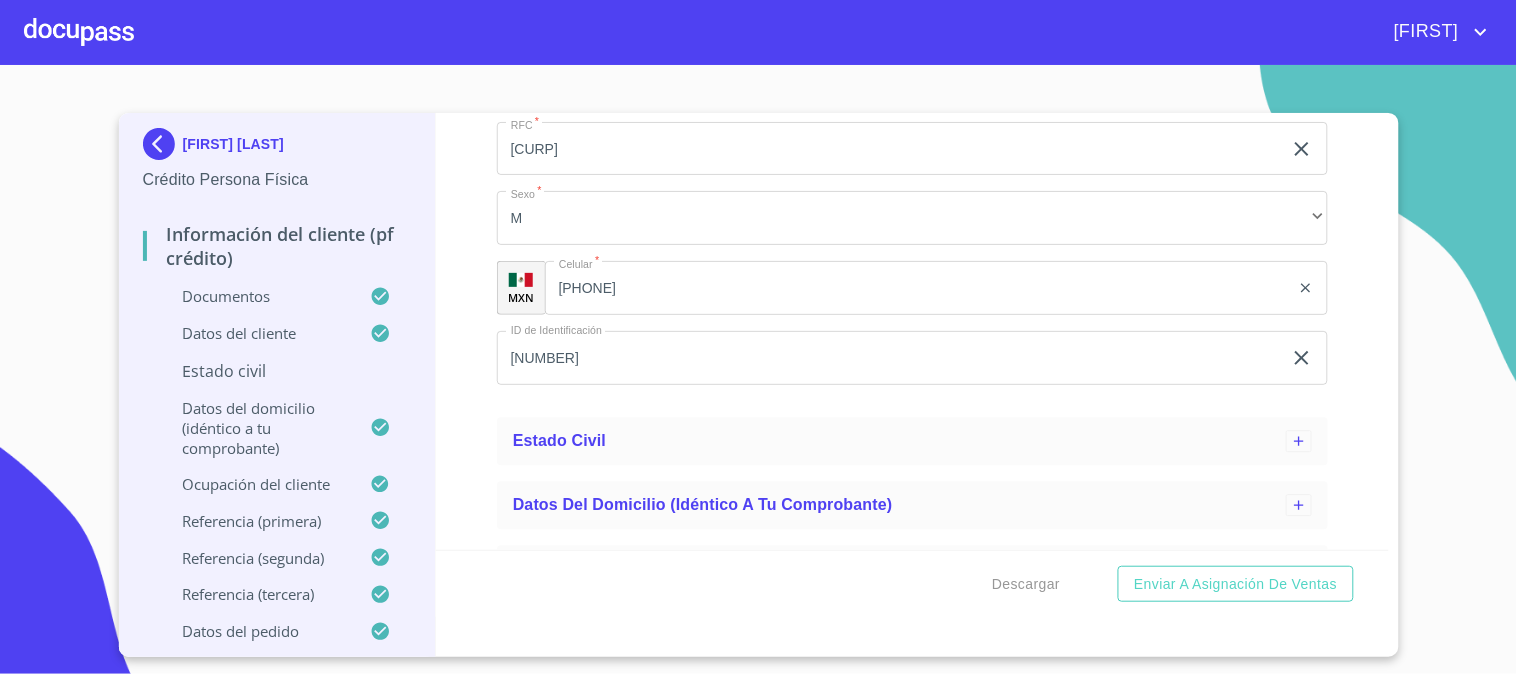 click on "Información del cliente (PF crédito)   Documentos Documento de identificación   * INE ​ Identificación Oficial * Identificación Oficial Identificación Oficial Comprobante de Domicilio * Comprobante de Domicilio Comprobante de Domicilio Fuente de ingresos   * Independiente/Dueño de negocio/Persona Moral ​ Comprobante de Ingresos mes 1 * Comprobante de Ingresos mes 1 Comprobante de Ingresos mes 1 Comprobante de Ingresos mes 2 * Comprobante de Ingresos mes 2 Comprobante de Ingresos mes 2 Comprobante de Ingresos mes 3 * Comprobante de Ingresos mes 3 Comprobante de Ingresos mes 3 CURP * CURP CURP Constancia de situación fiscal Constancia de situación fiscal Constancia de situación fiscal Datos del cliente Apellido Paterno   * [LAST] ​ Apellido Materno   * [LAST] ​ Primer nombre   * [FIRST] ​ Segundo Nombre ​ Fecha de nacimiento * [DAY] de [MONTH]. de [YEAR] ​ Nacionalidad   * Mexicana ​ País de nacimiento   * [COUNTRY] ​ Estado de nacimiento   * [STATE] ​ CURP   * ​ RFC   * *" at bounding box center [912, 331] 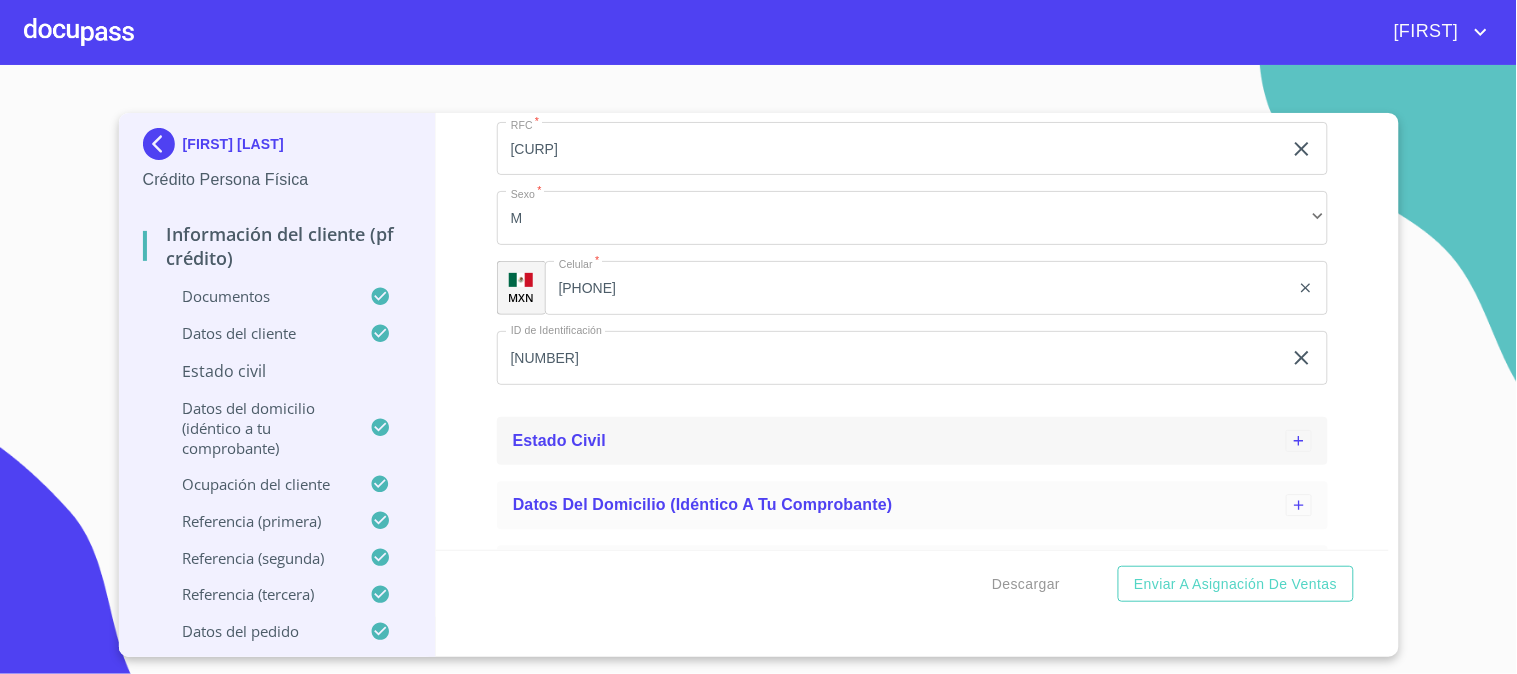 click on "Estado Civil" at bounding box center (899, 441) 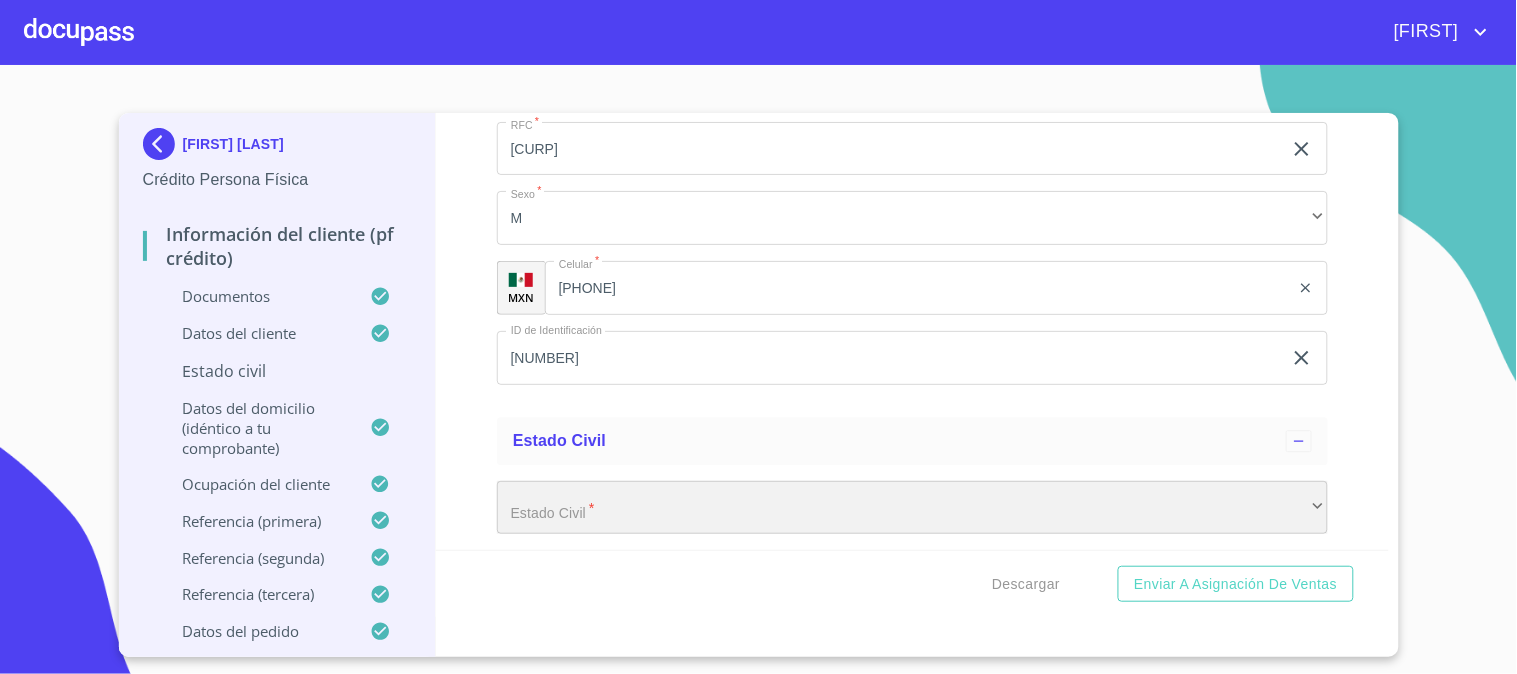 click on "​" at bounding box center (912, 508) 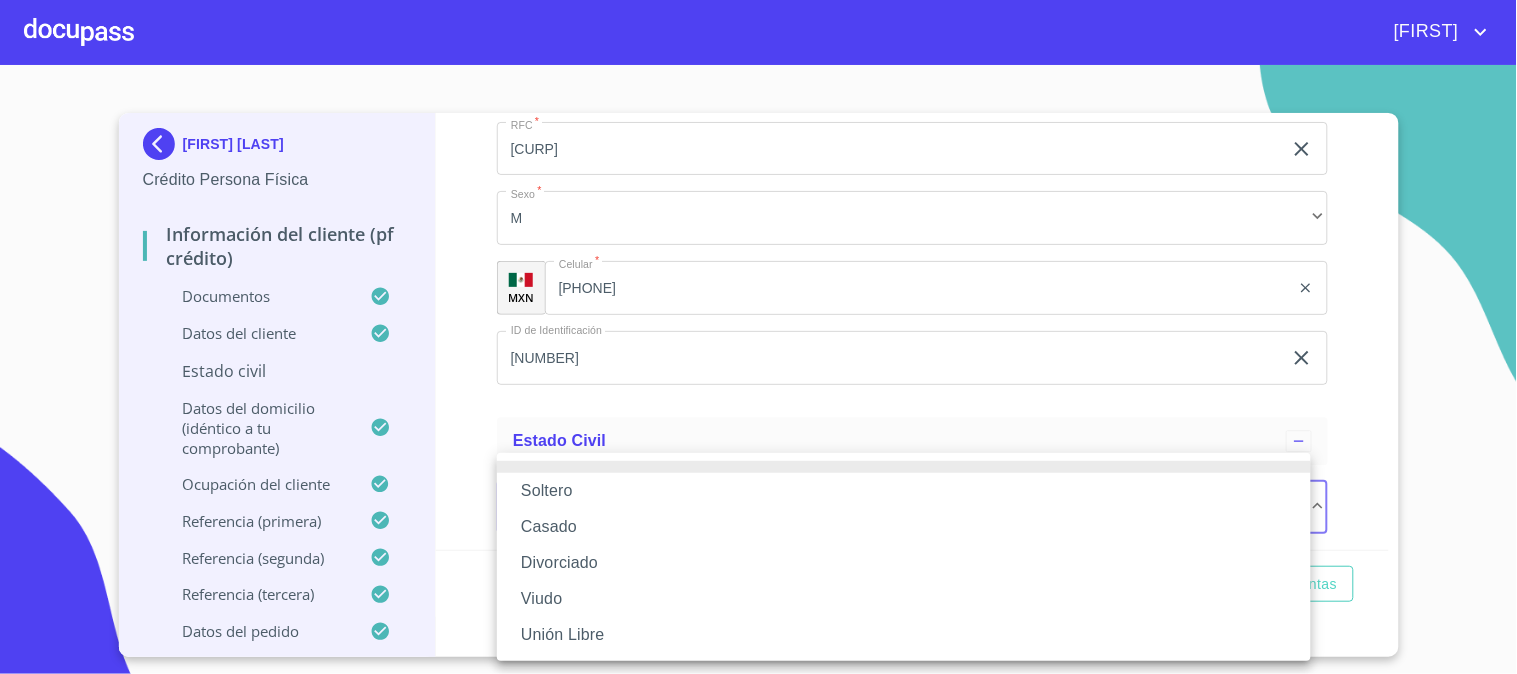 click on "Soltero" at bounding box center [904, 491] 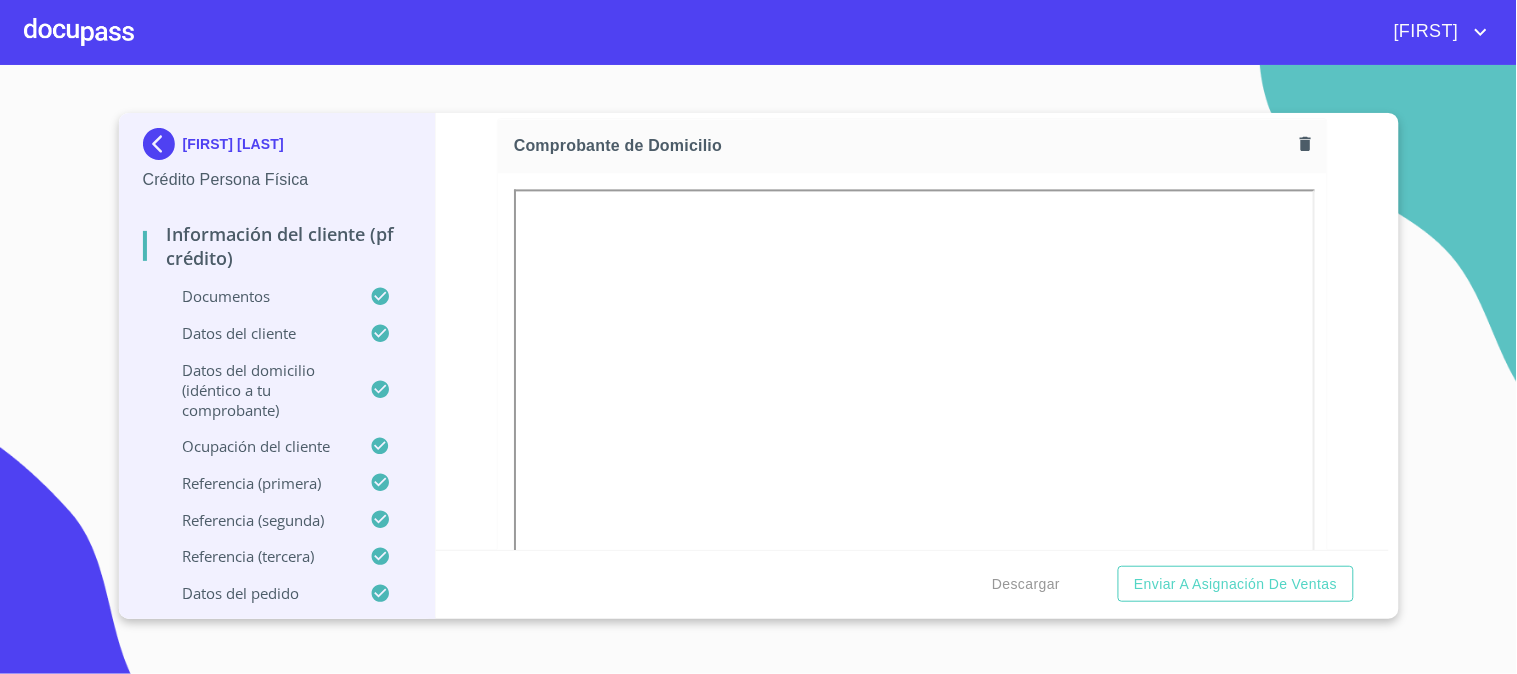 scroll, scrollTop: 1000, scrollLeft: 0, axis: vertical 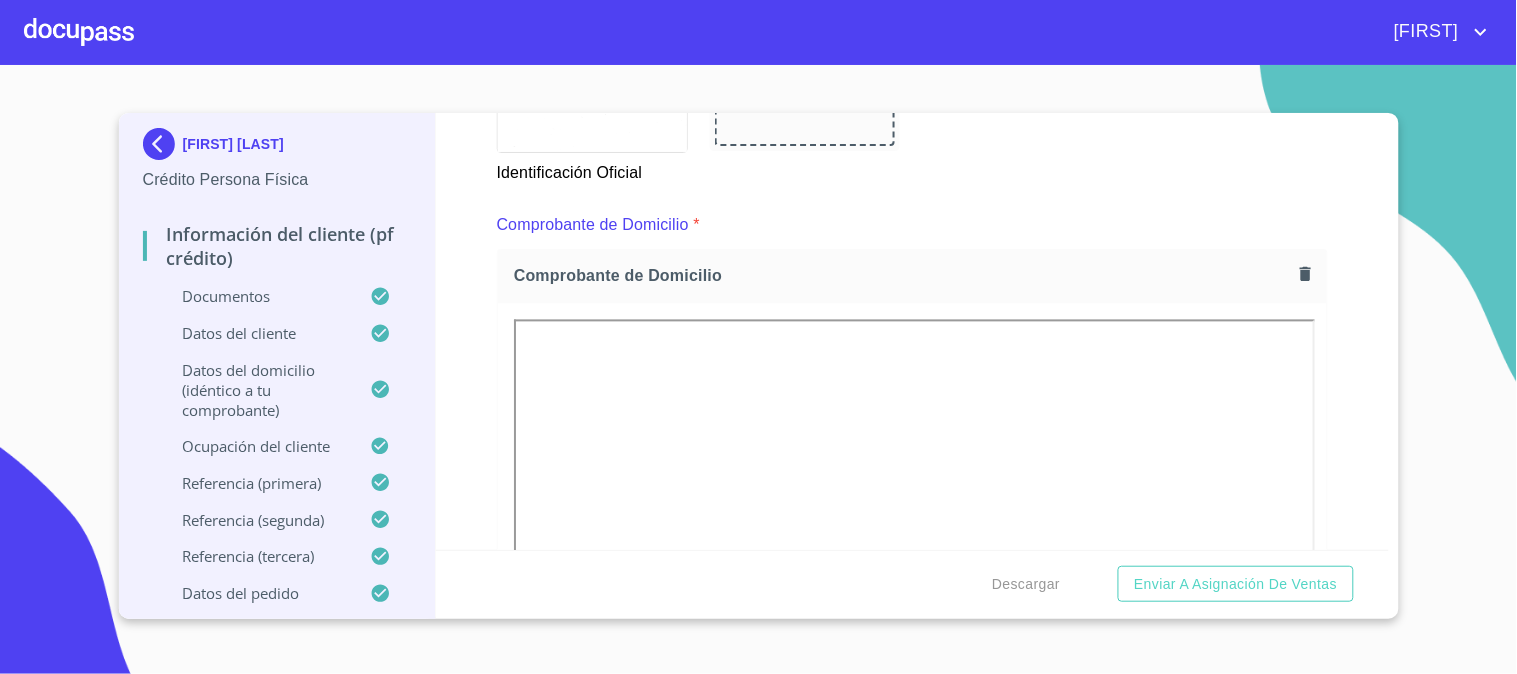 click 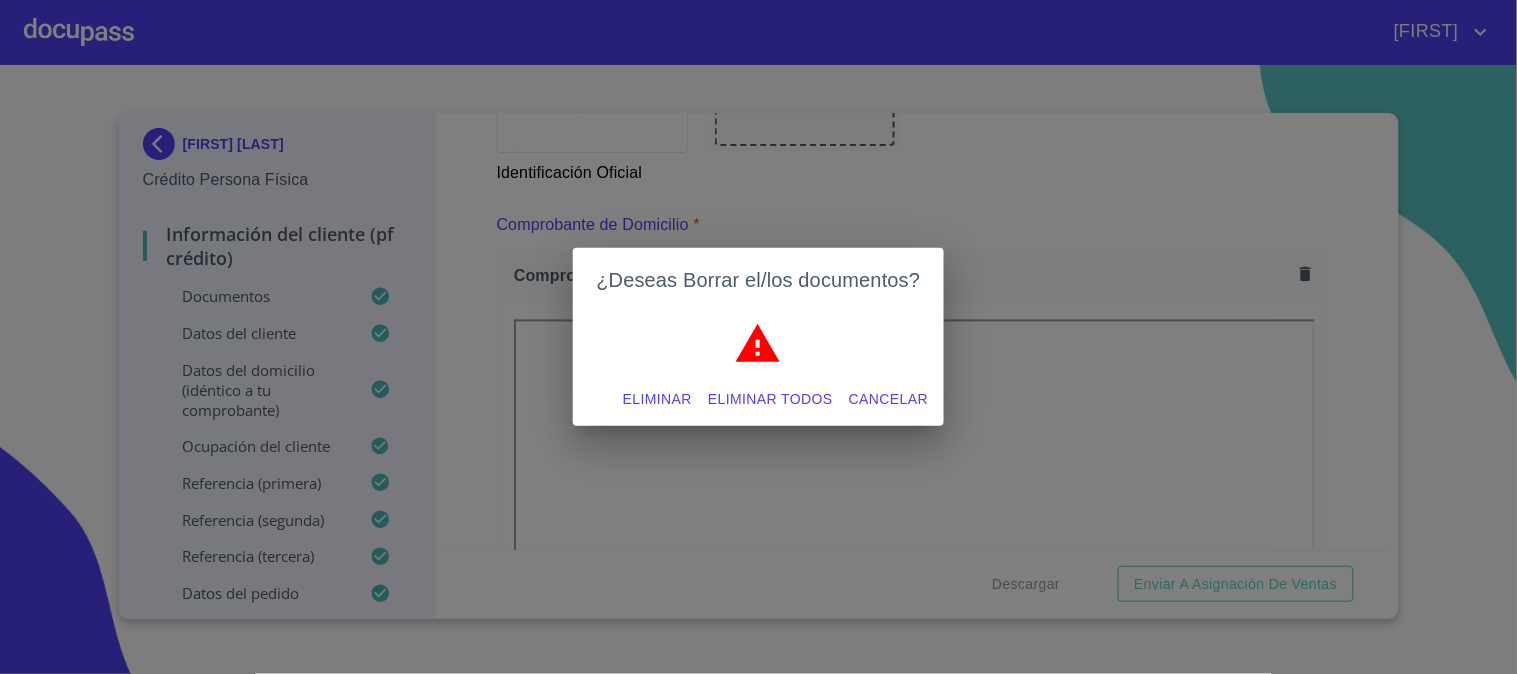 click on "Eliminar" at bounding box center (657, 399) 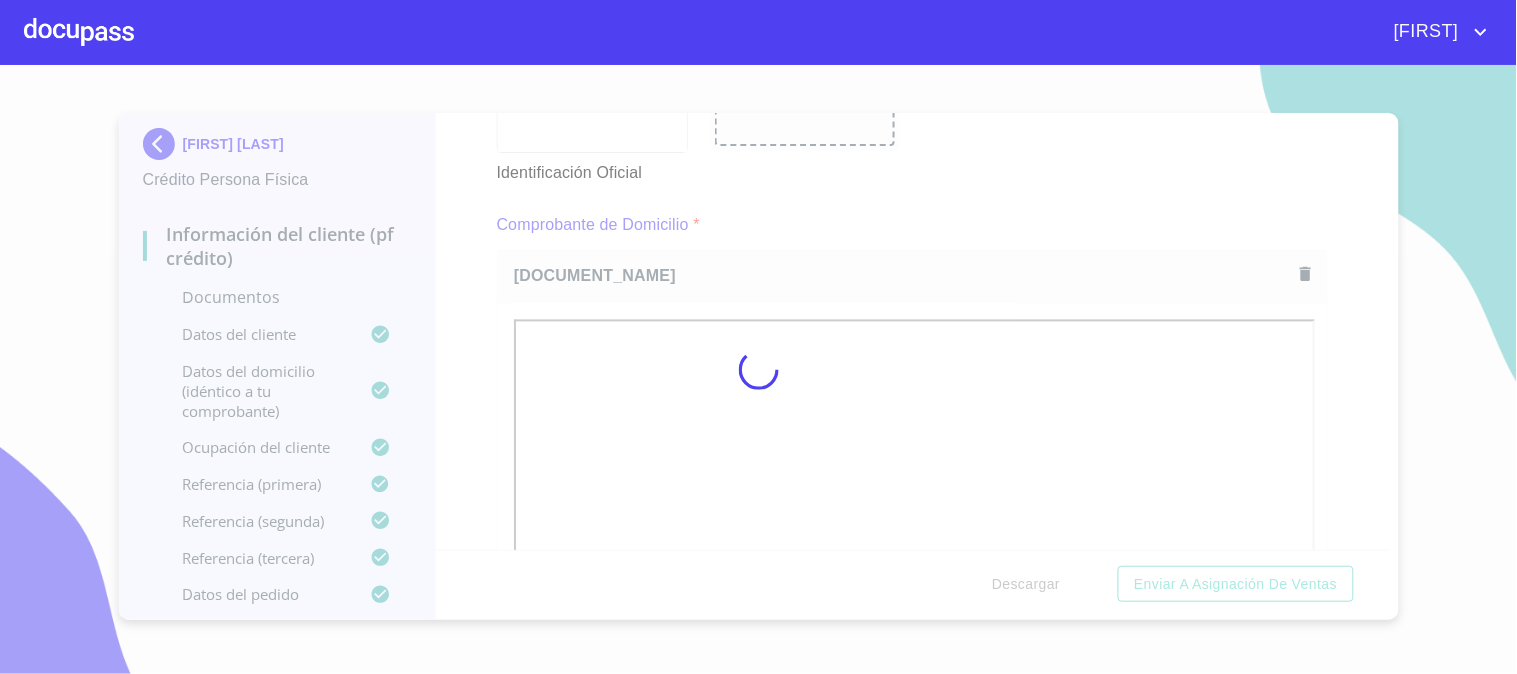click at bounding box center (758, 369) 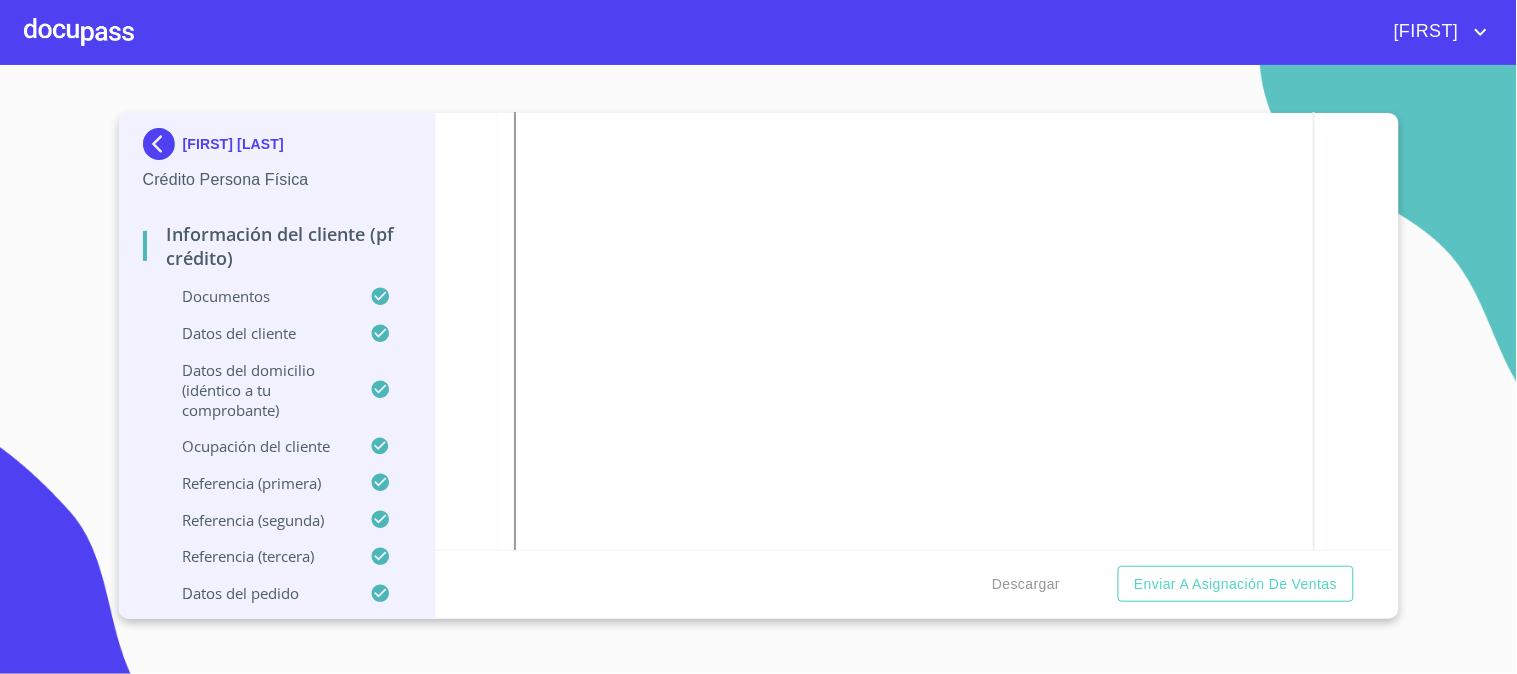 scroll, scrollTop: 0, scrollLeft: 0, axis: both 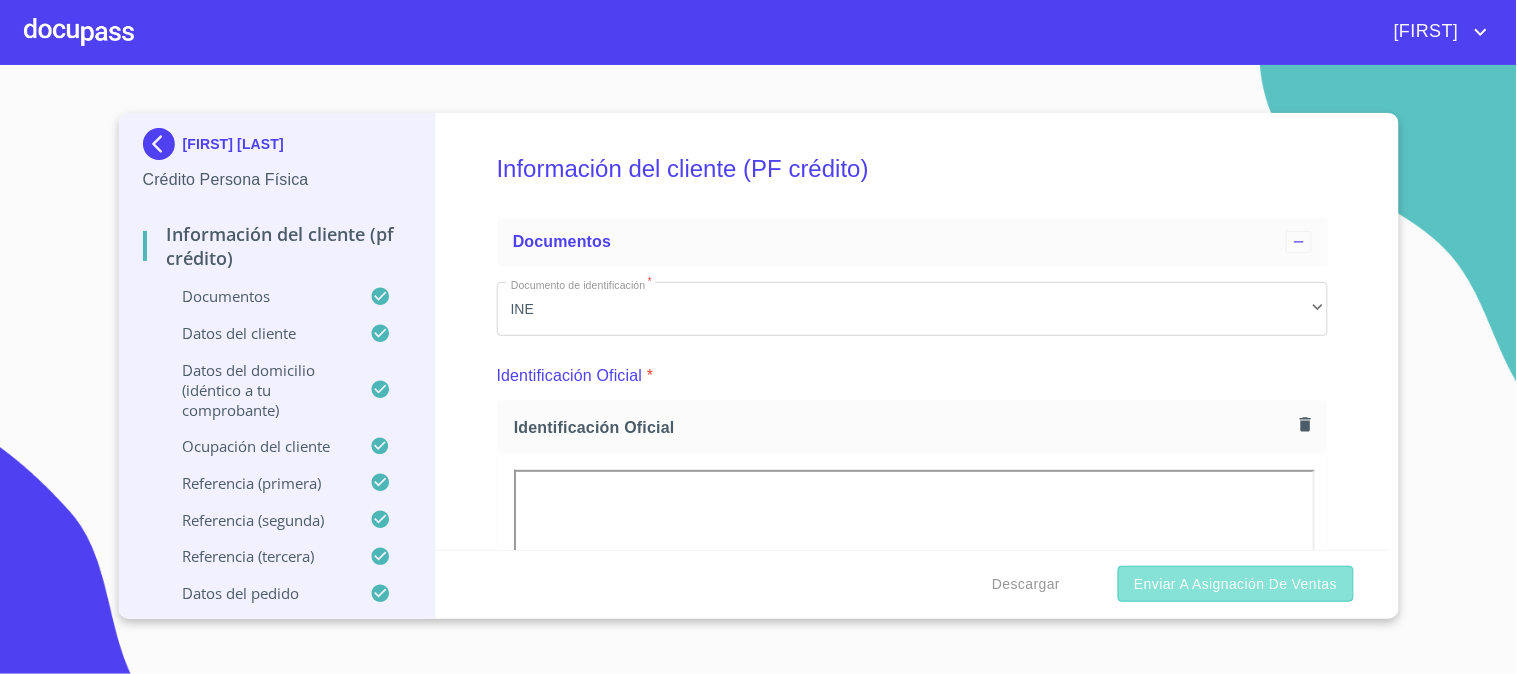 click on "Enviar a Asignación de Ventas" at bounding box center (1235, 584) 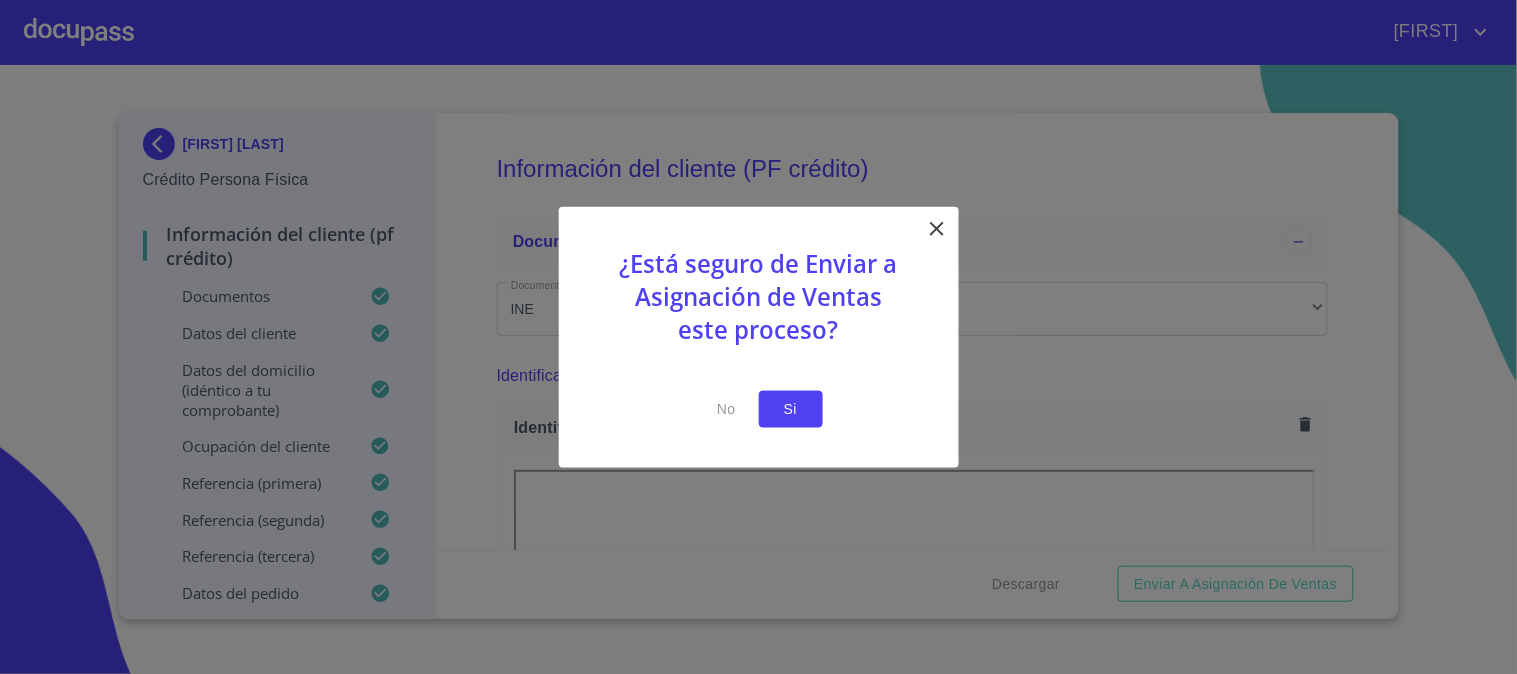 click on "Si" at bounding box center [791, 409] 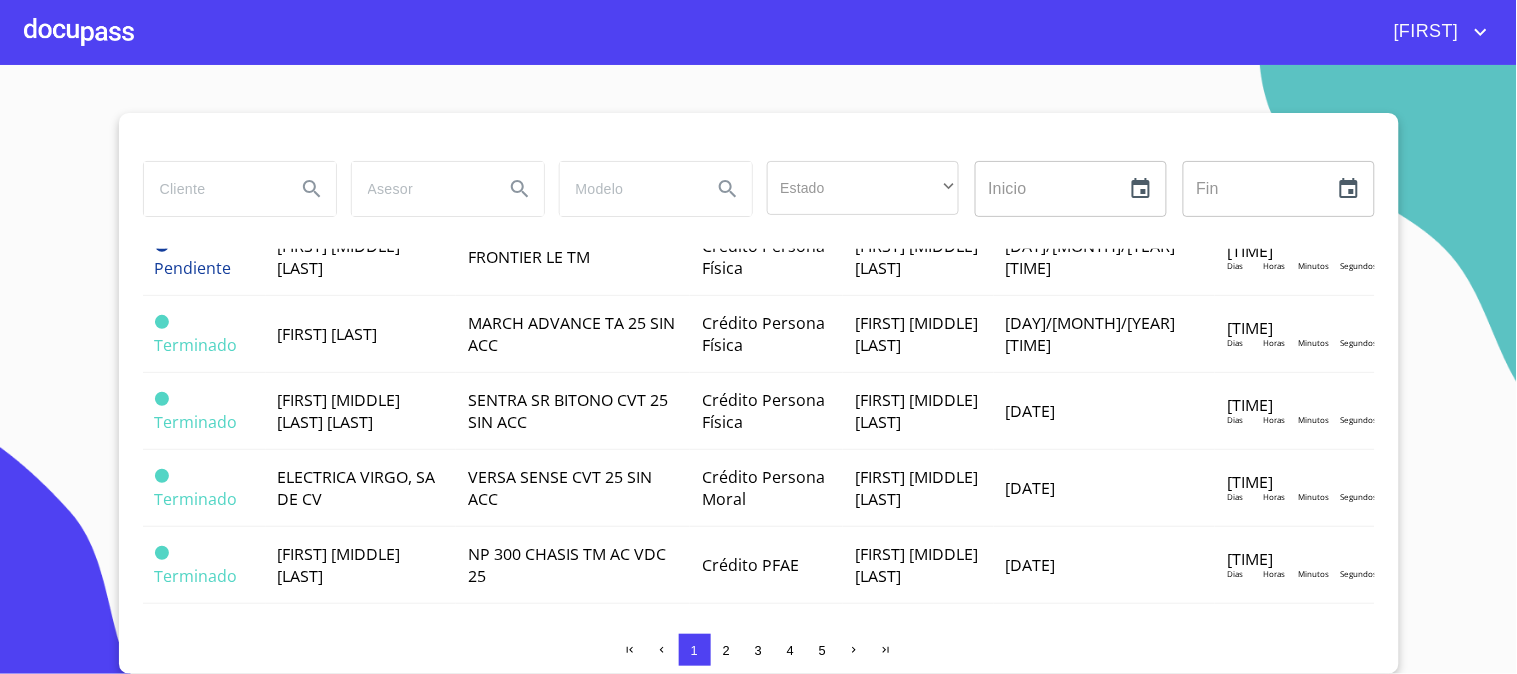 scroll, scrollTop: 666, scrollLeft: 0, axis: vertical 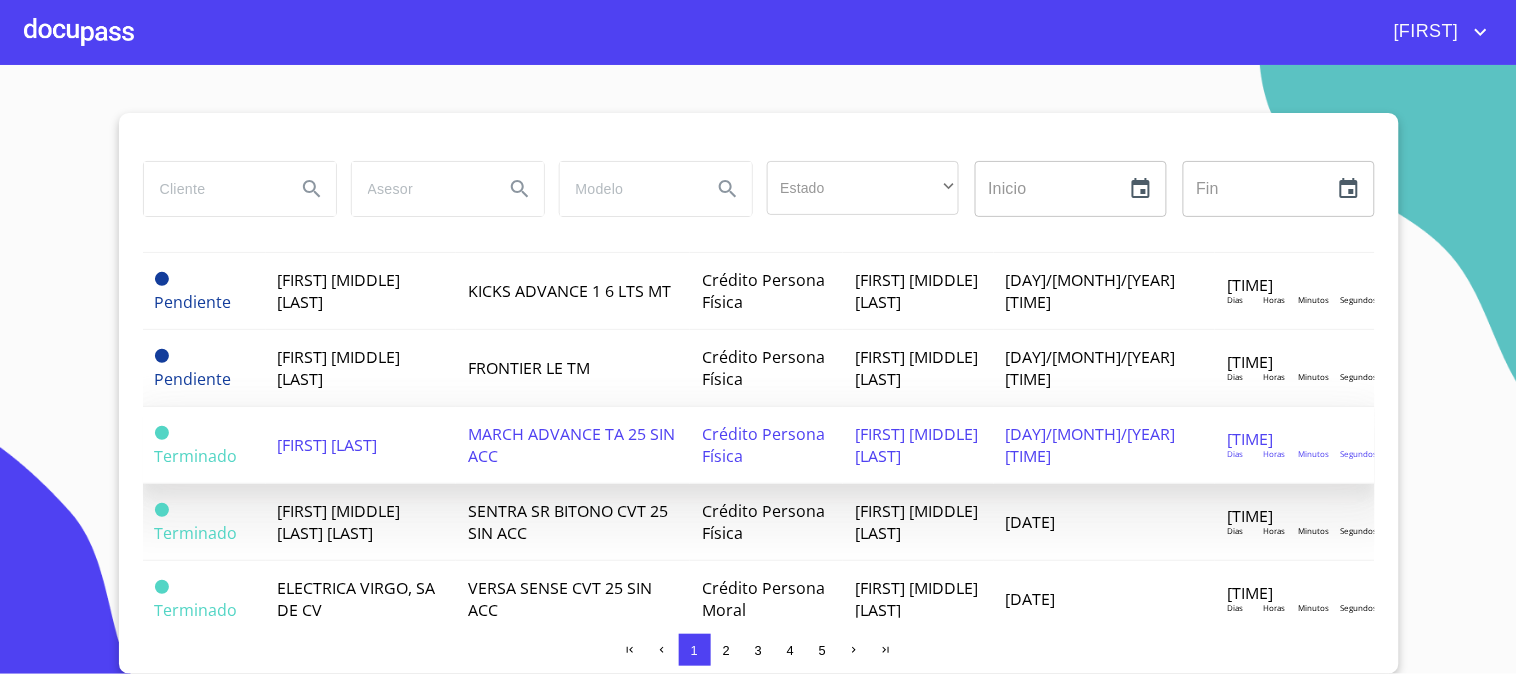 click on "[FIRST] [LAST]" at bounding box center (328, 445) 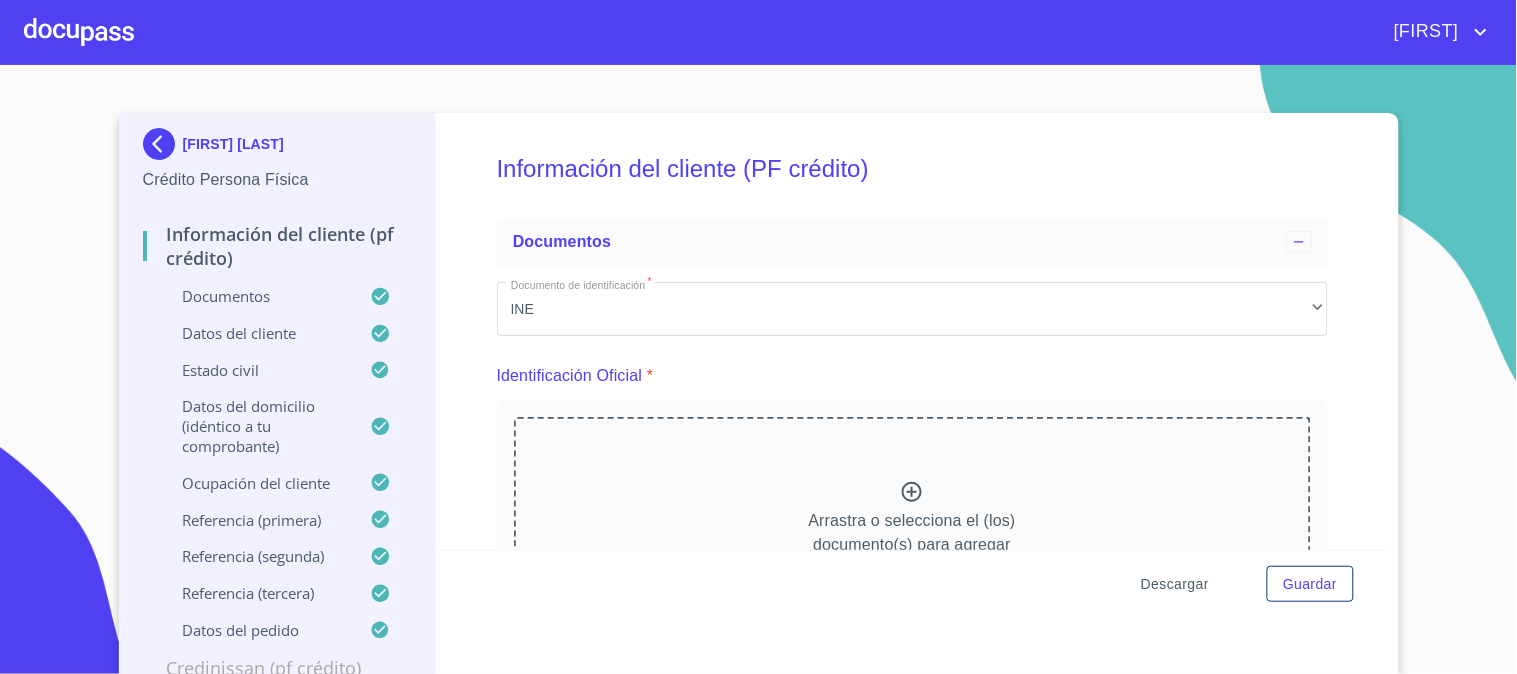 click on "Descargar" at bounding box center (1175, 584) 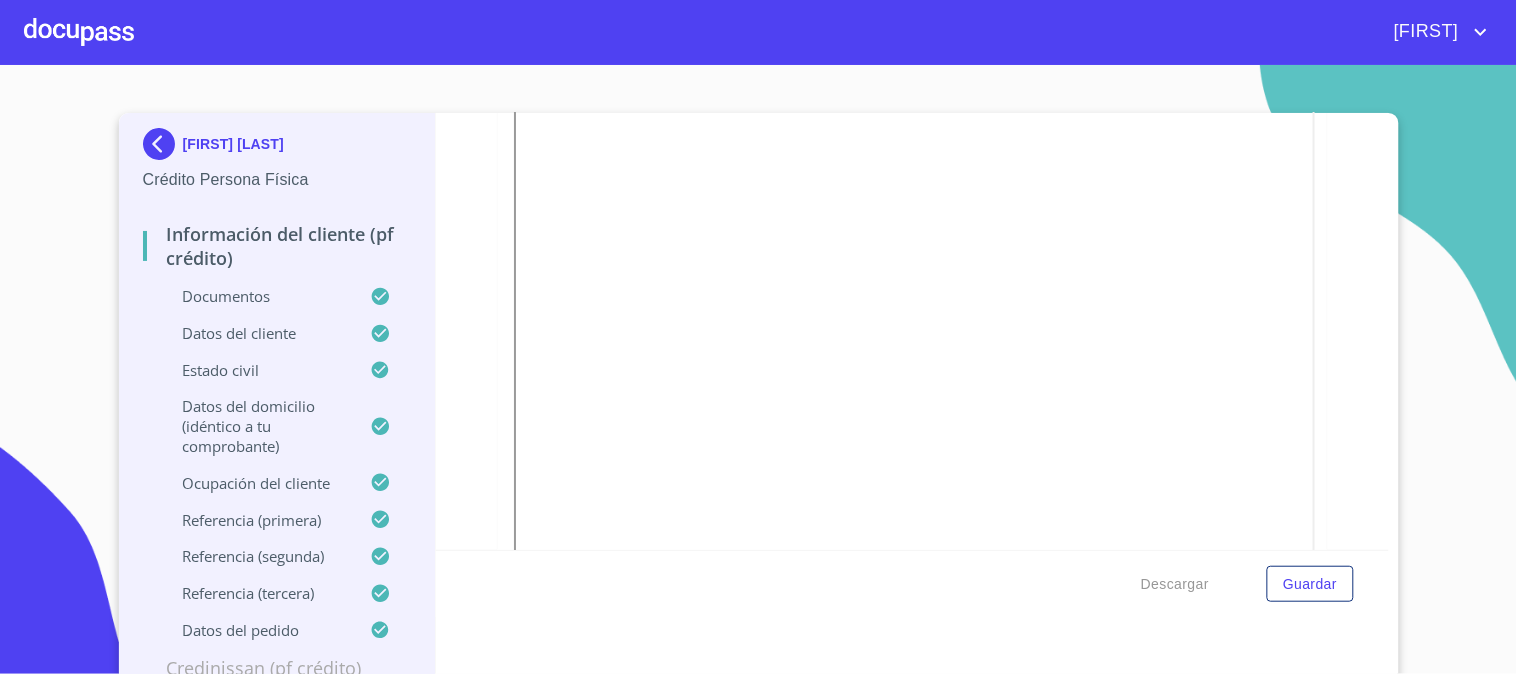 scroll, scrollTop: 5445, scrollLeft: 0, axis: vertical 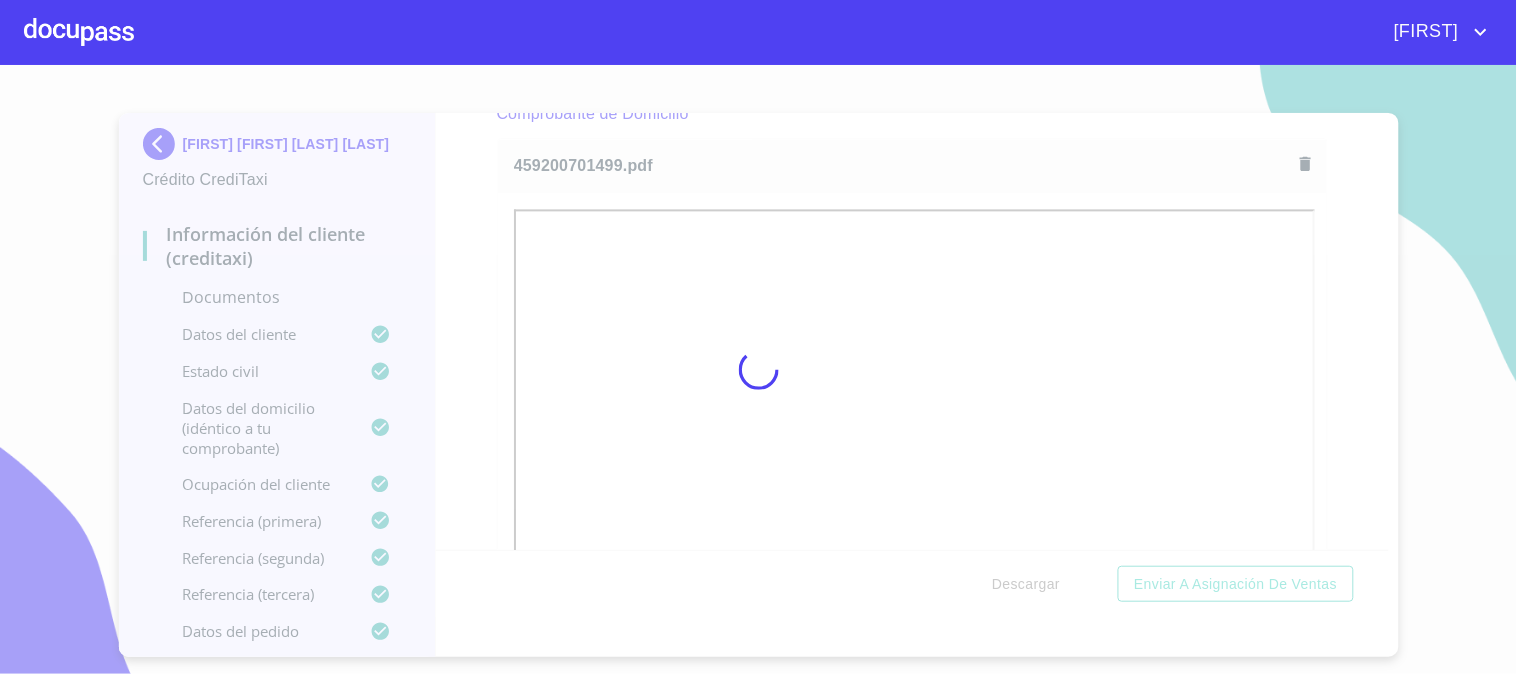 click at bounding box center [758, 369] 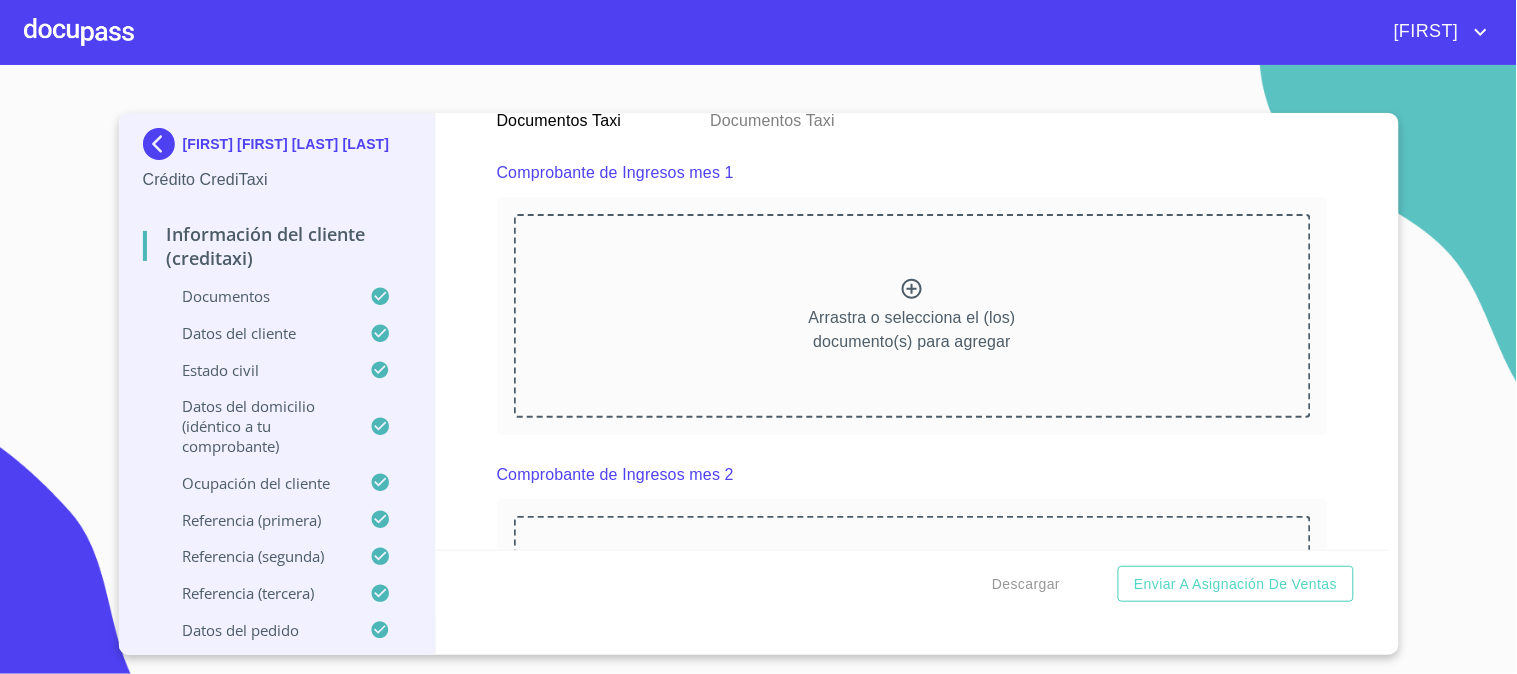 scroll, scrollTop: 2777, scrollLeft: 0, axis: vertical 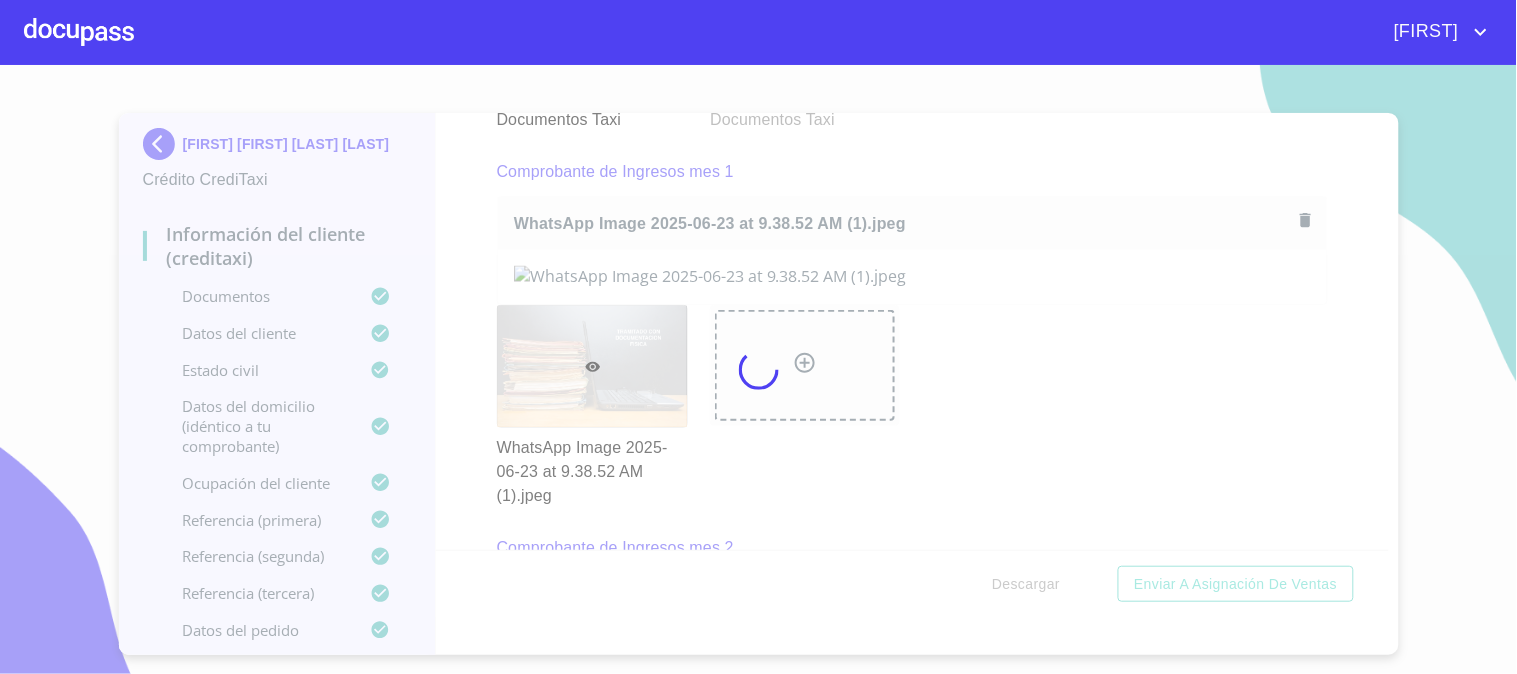 click at bounding box center (758, 369) 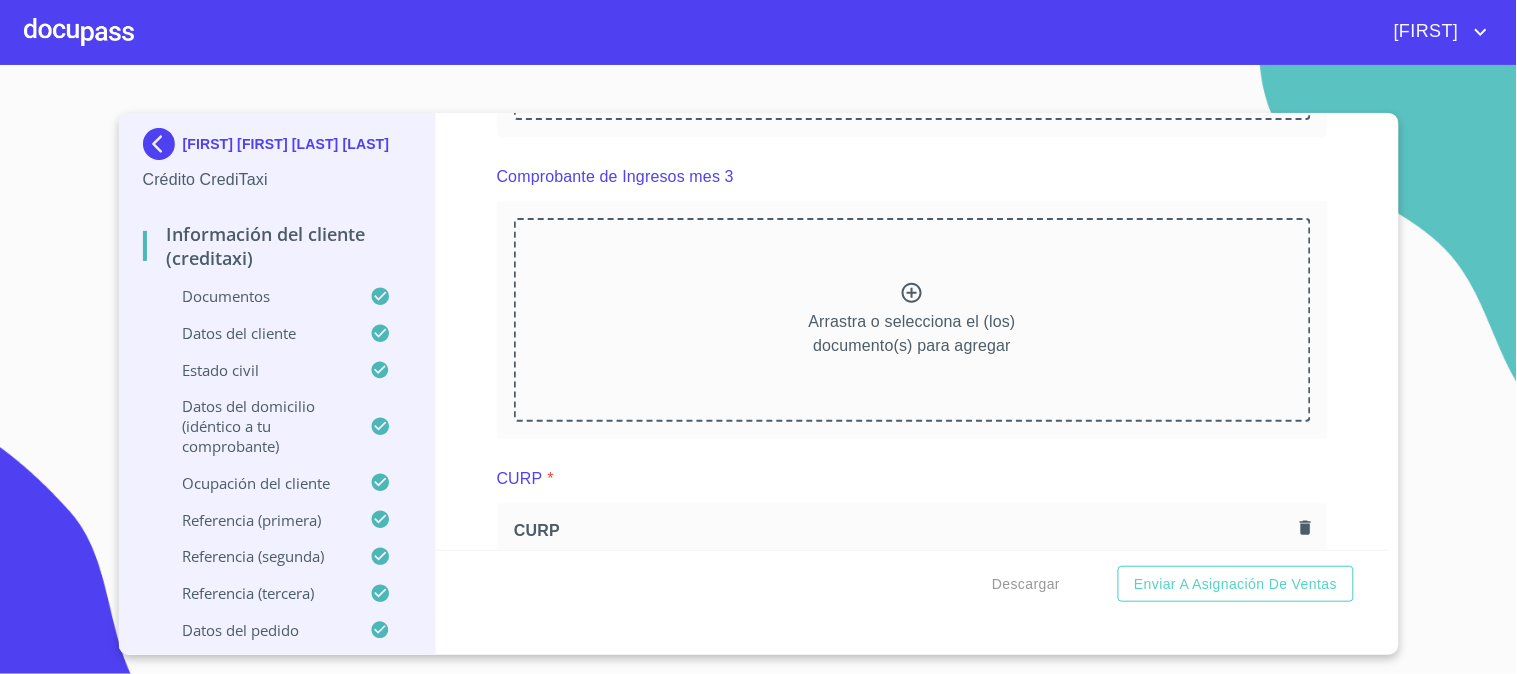 scroll, scrollTop: 3475, scrollLeft: 0, axis: vertical 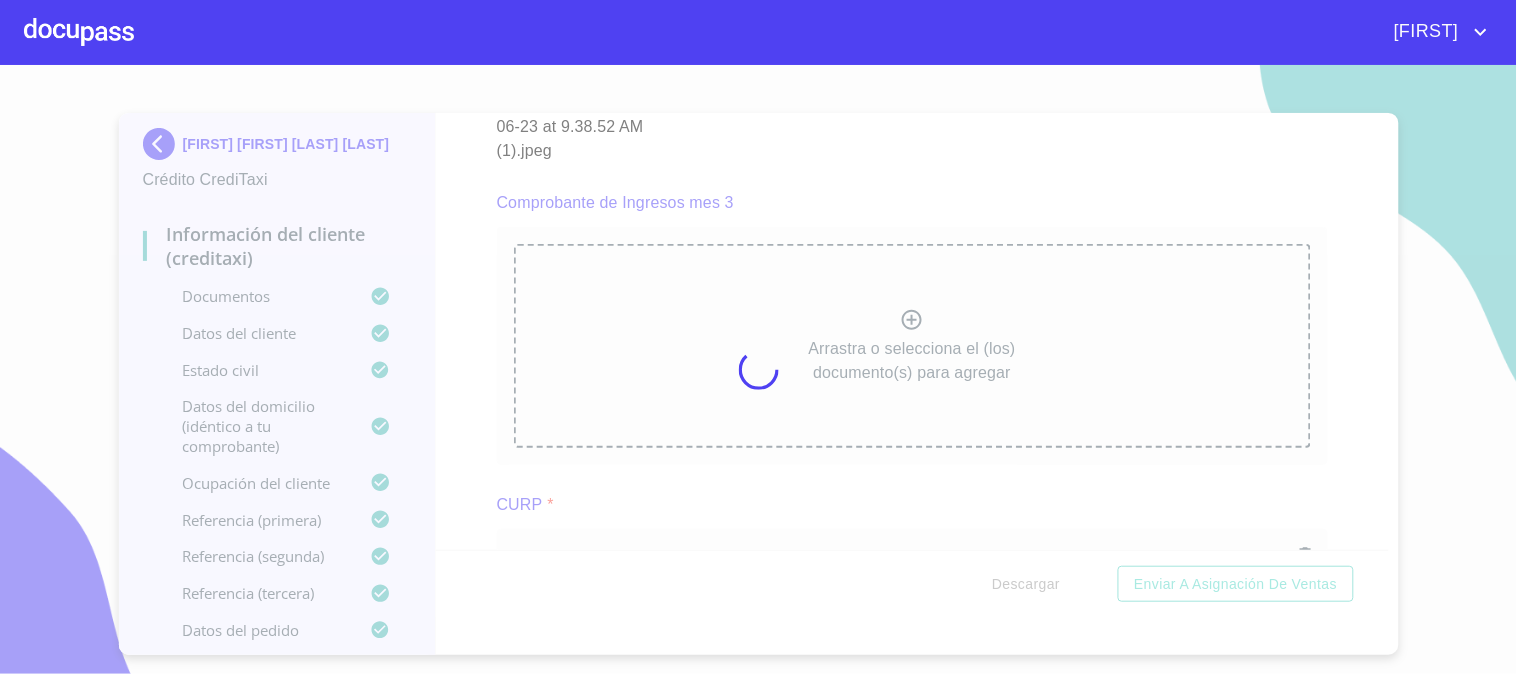 click at bounding box center [758, 369] 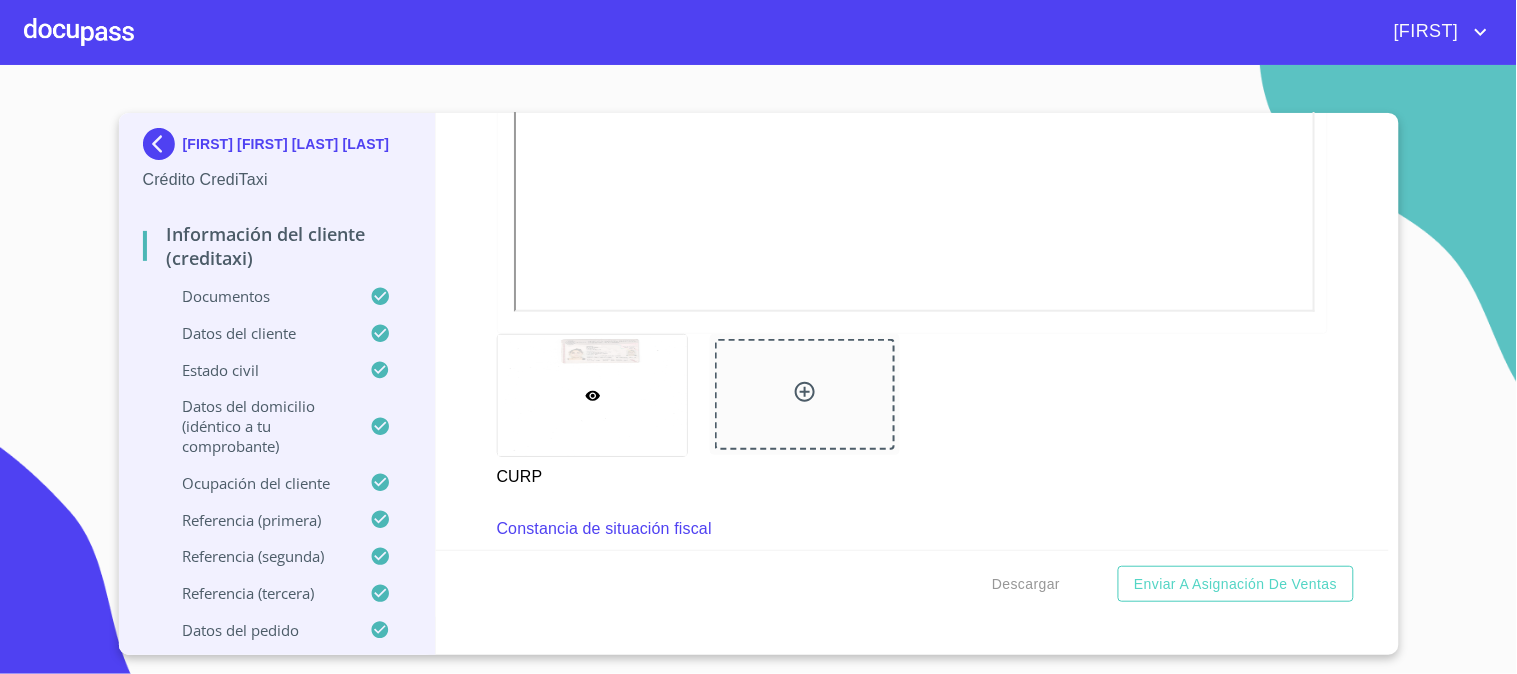 scroll, scrollTop: 4306, scrollLeft: 0, axis: vertical 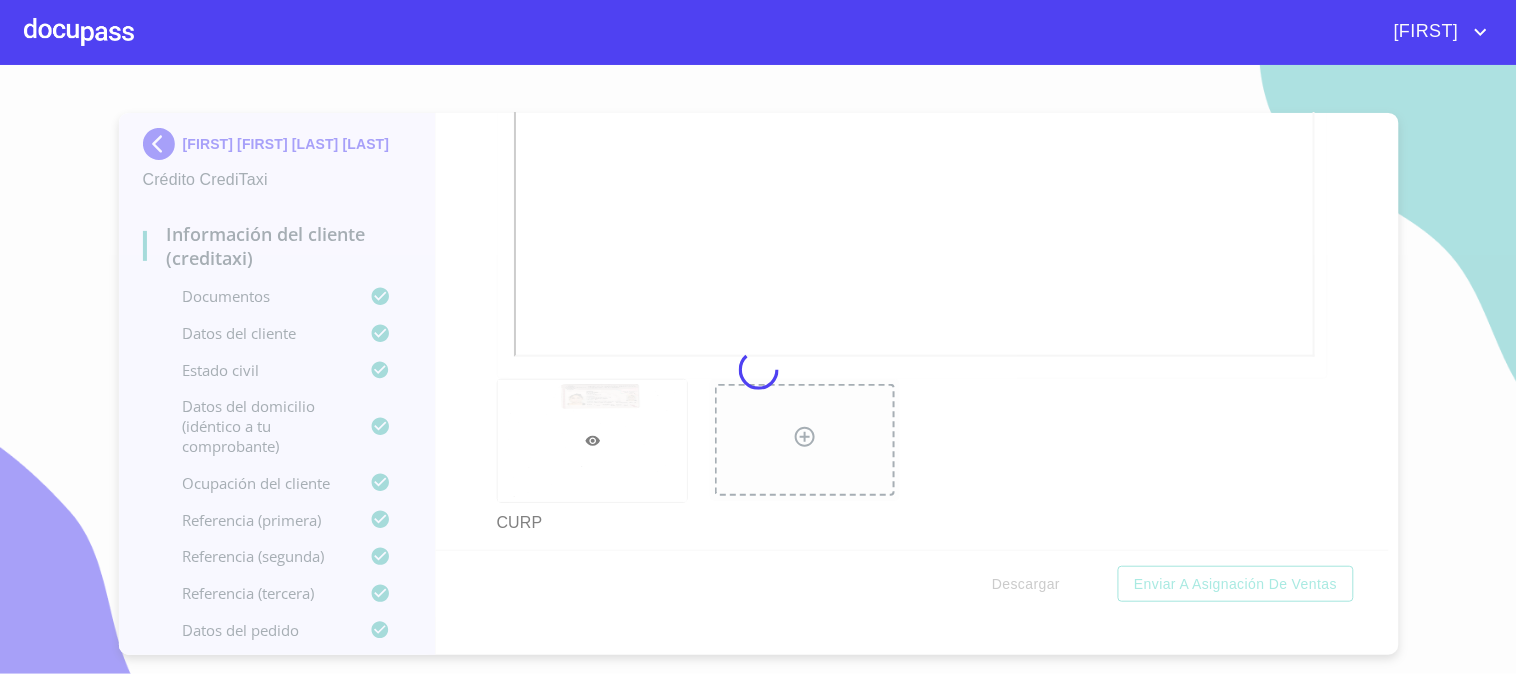 click at bounding box center (758, 369) 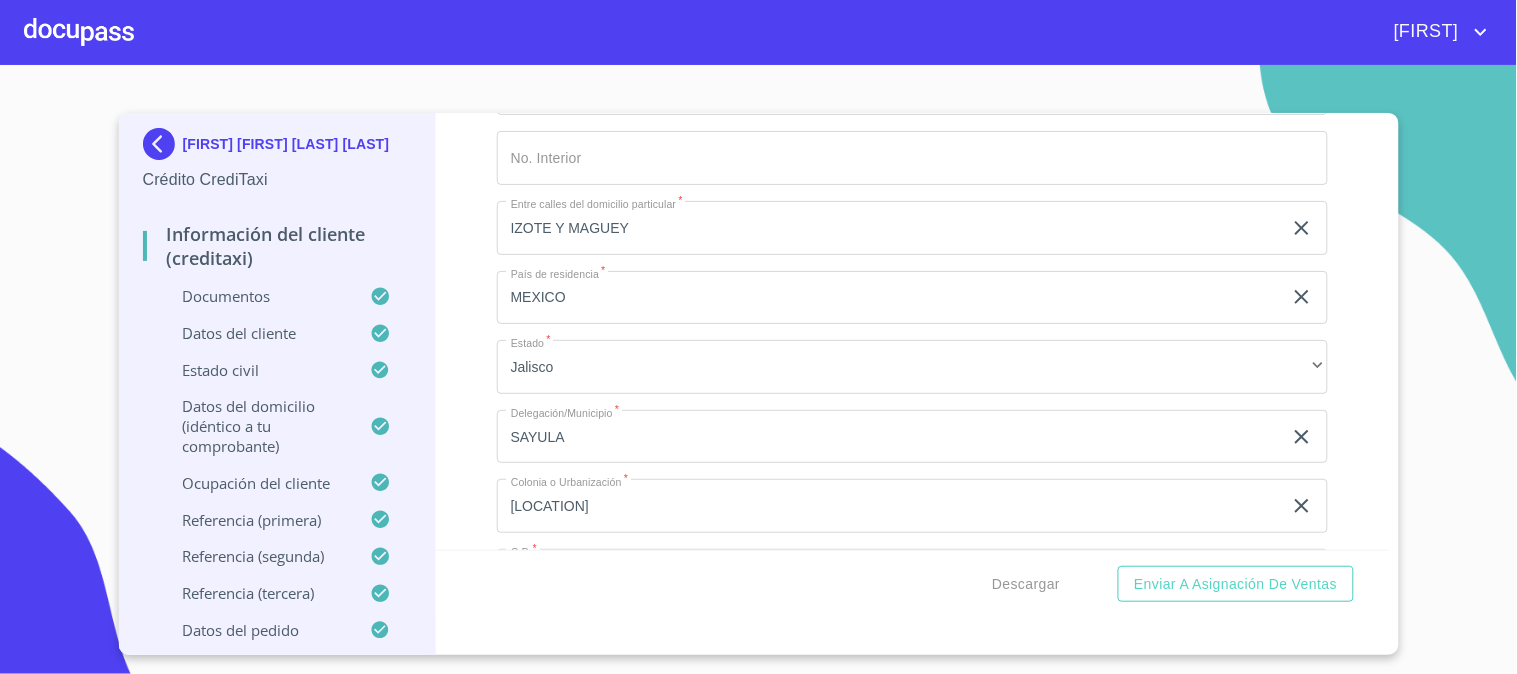 scroll, scrollTop: 6403, scrollLeft: 0, axis: vertical 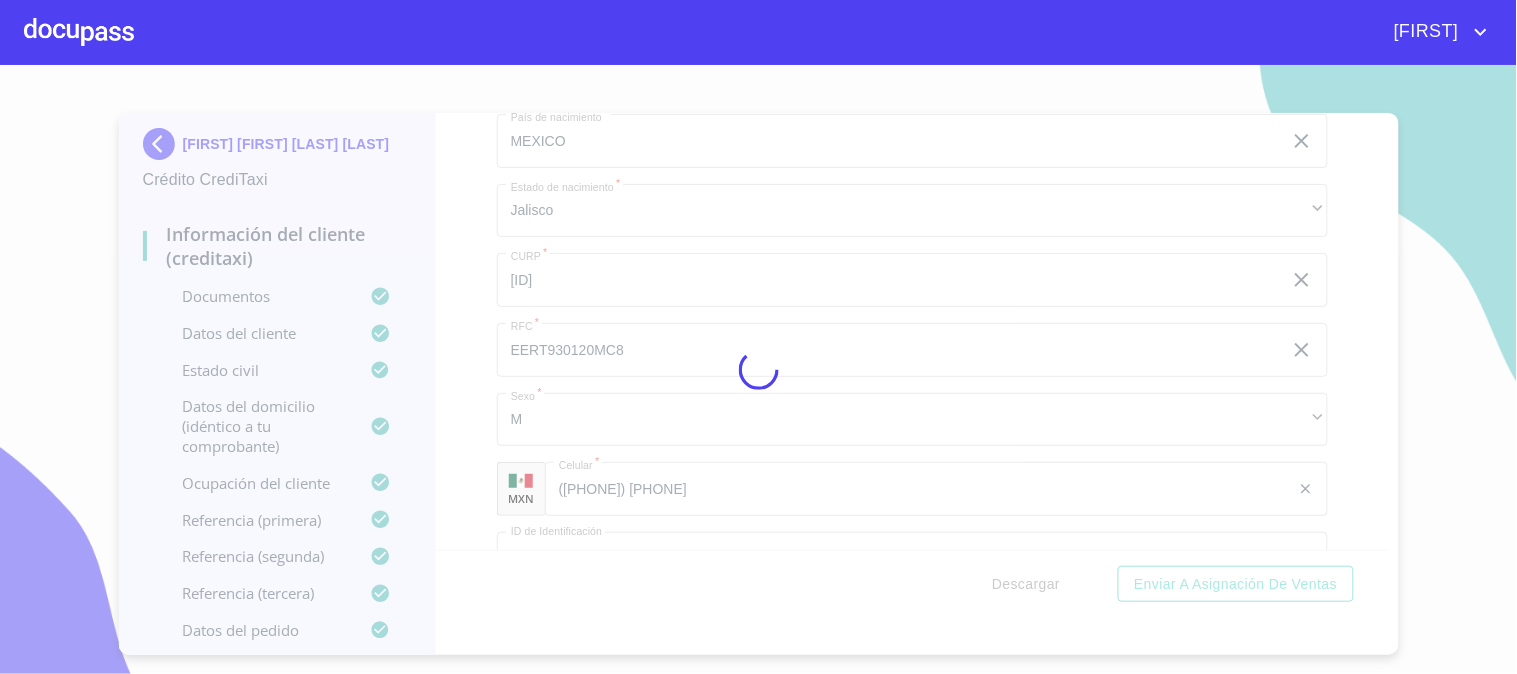 click at bounding box center [758, 369] 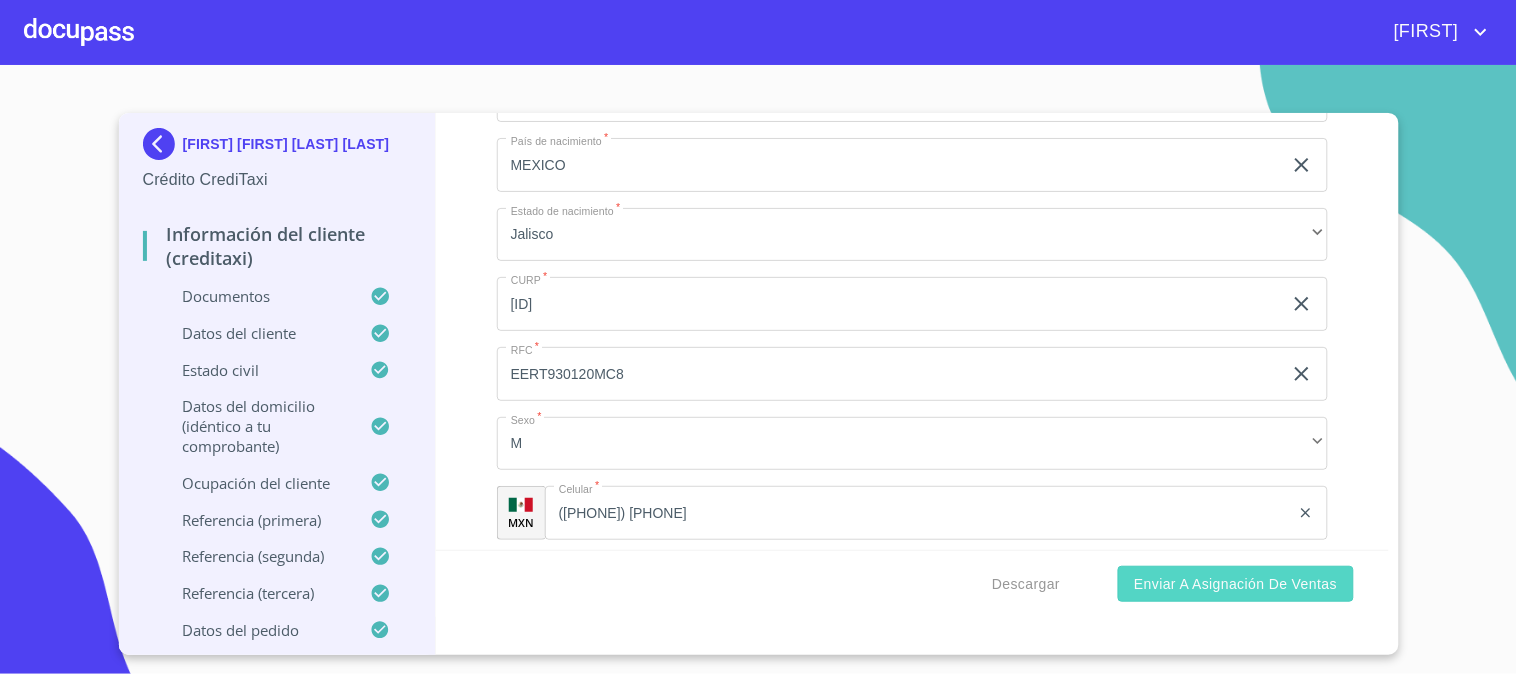 click on "Enviar a Asignación de Ventas" at bounding box center (1235, 584) 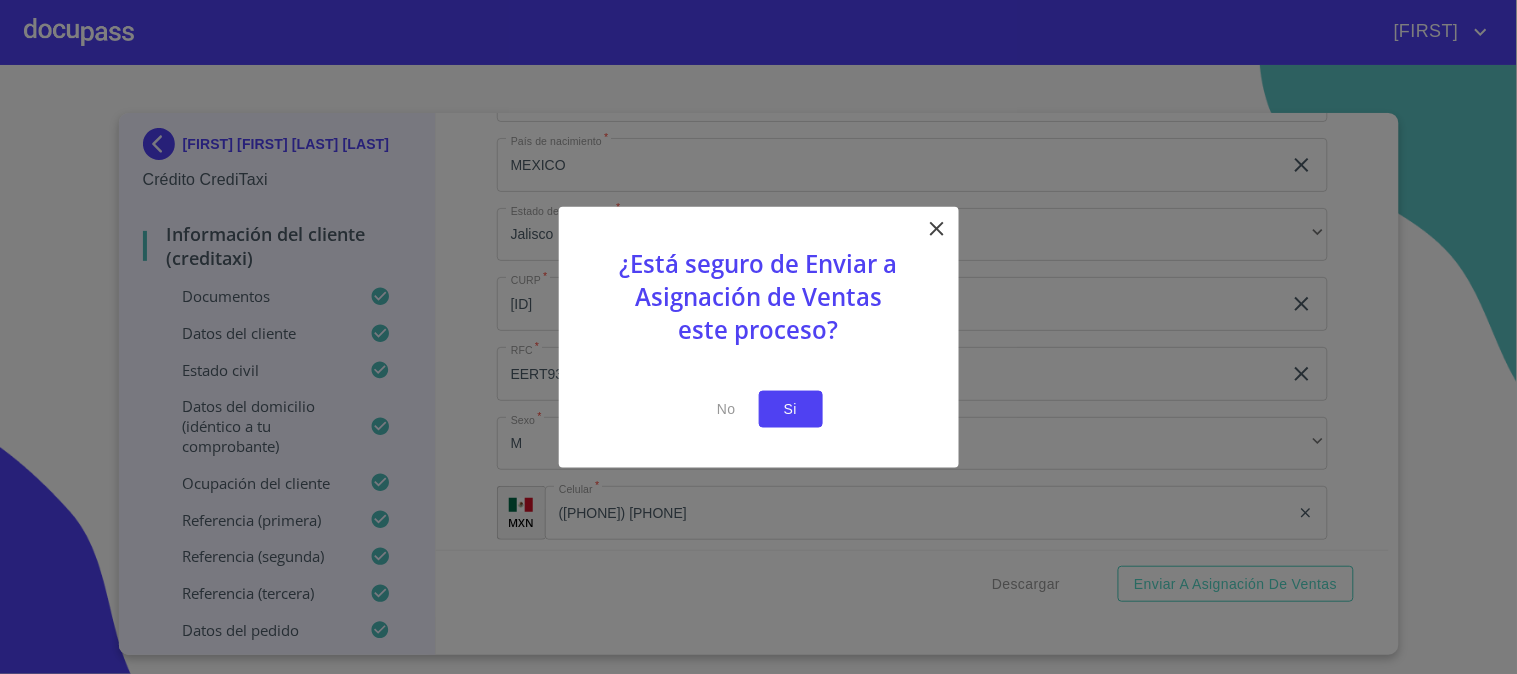 click on "Si" at bounding box center (791, 409) 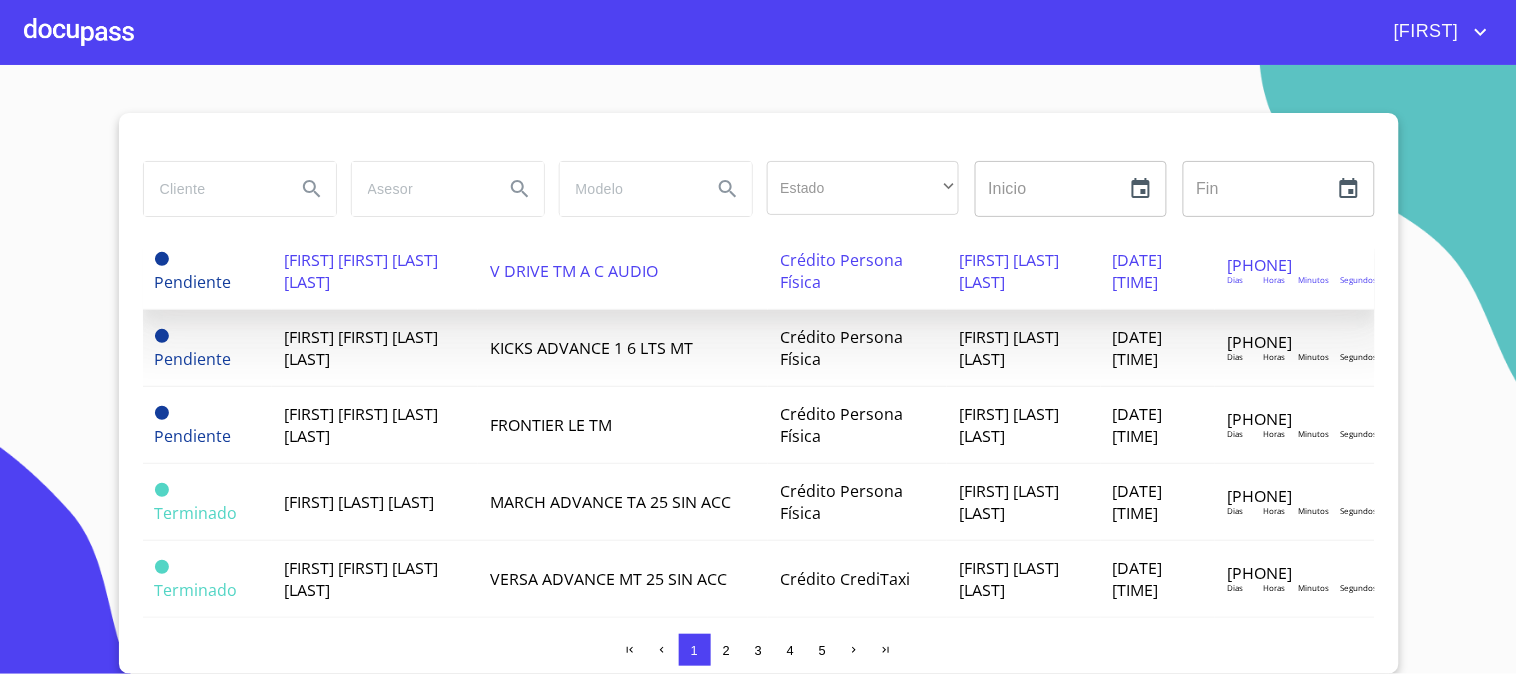 scroll, scrollTop: 666, scrollLeft: 0, axis: vertical 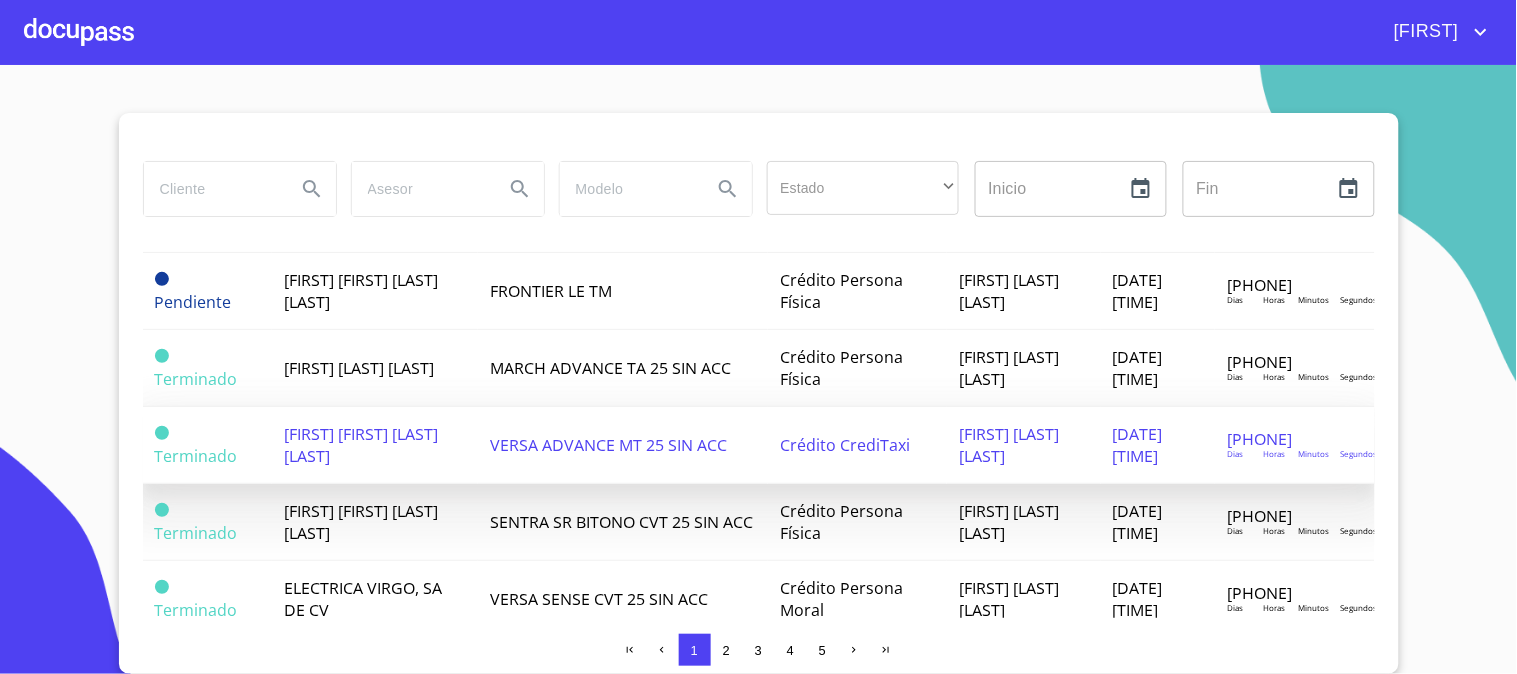 click on "[FIRST] [MIDDLE] [LAST]" at bounding box center [375, 445] 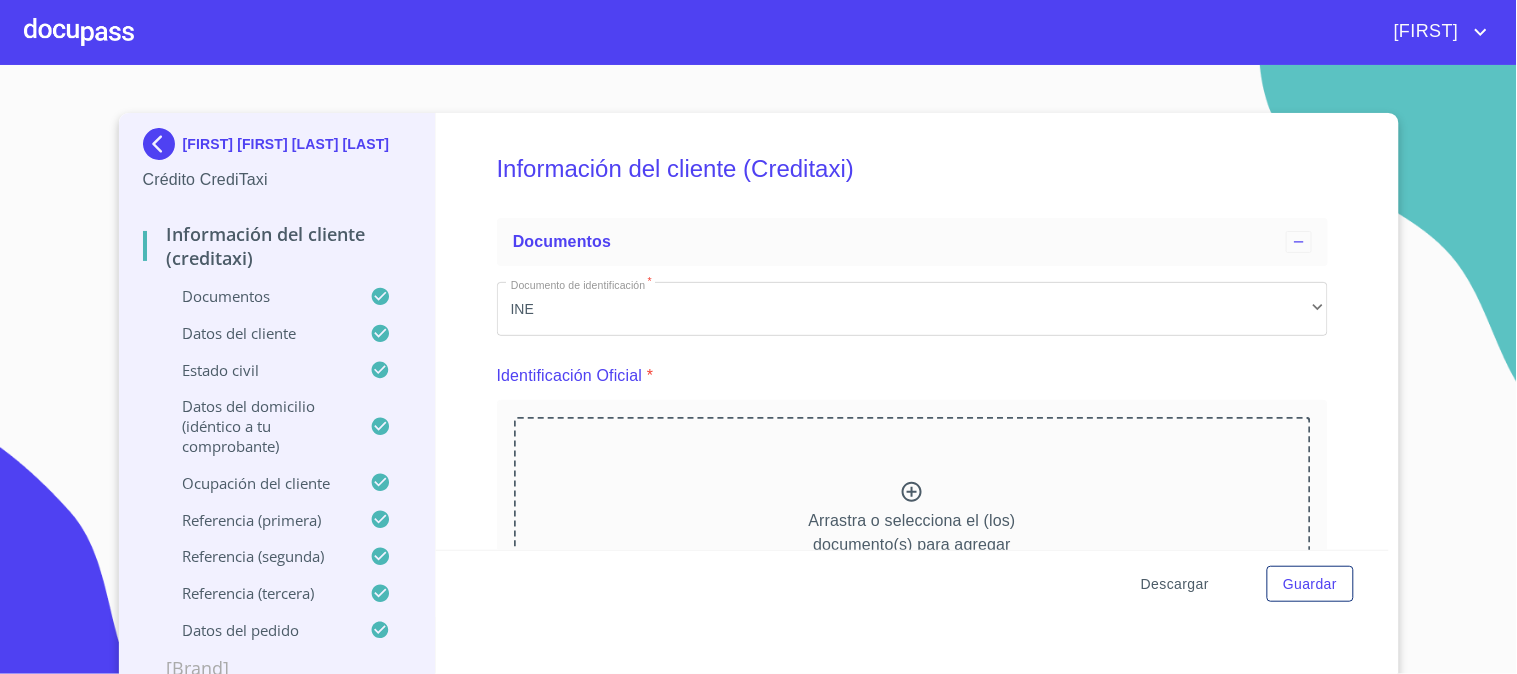 click on "Descargar" at bounding box center [1175, 584] 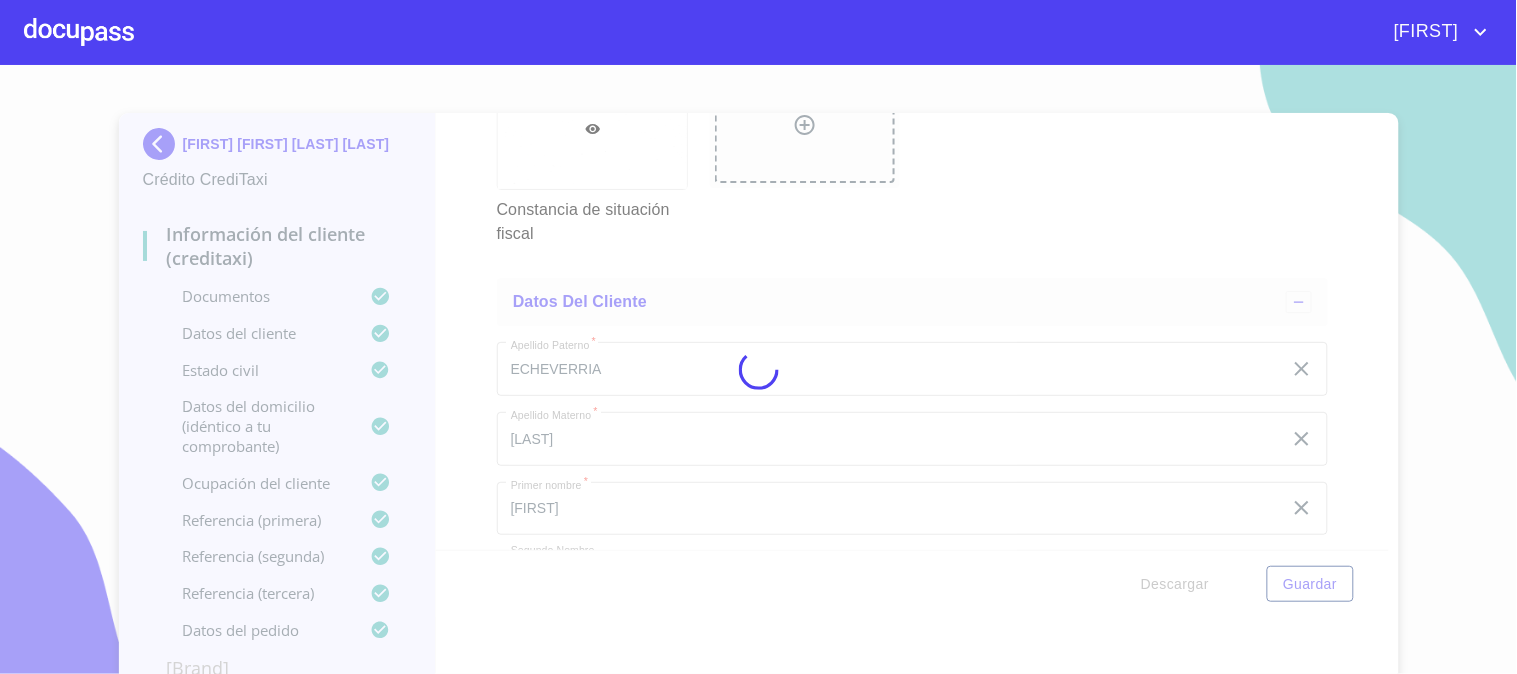 scroll, scrollTop: 2140, scrollLeft: 0, axis: vertical 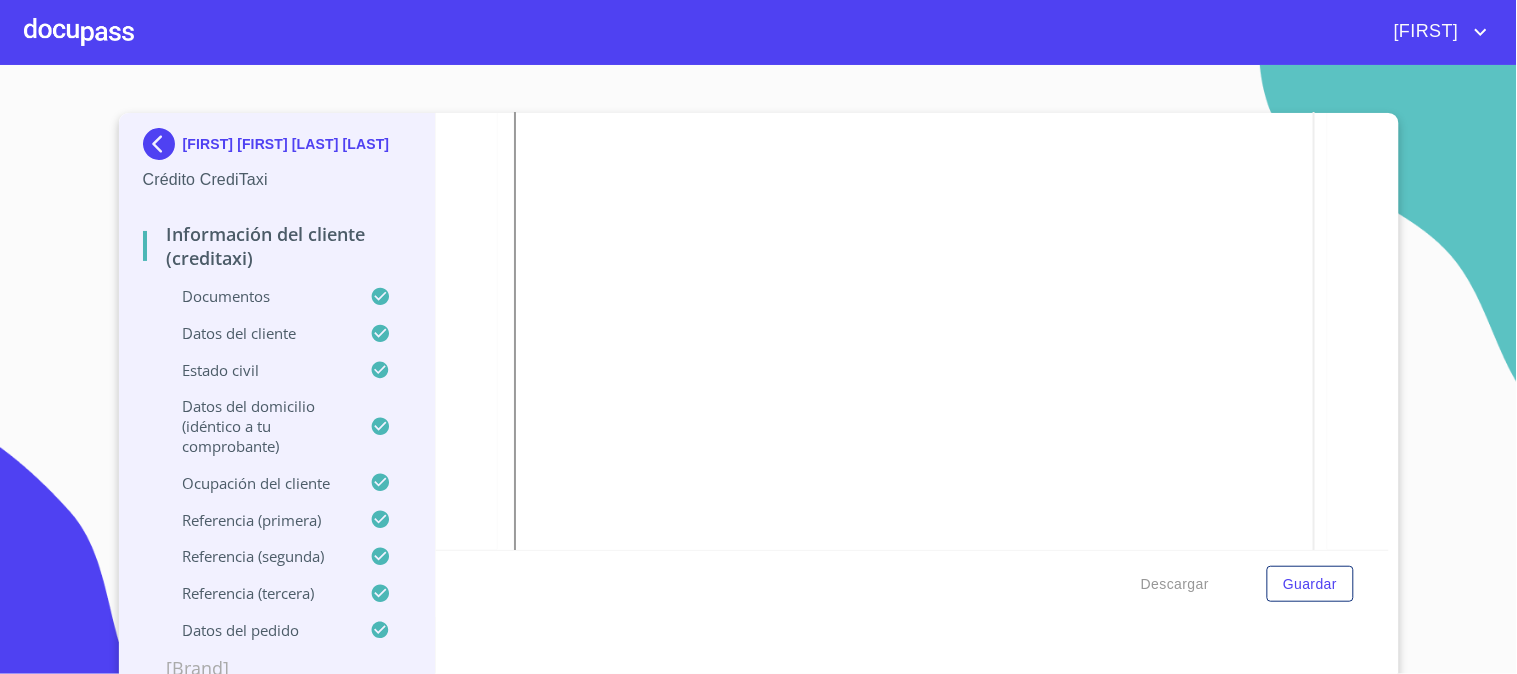 click at bounding box center [79, 32] 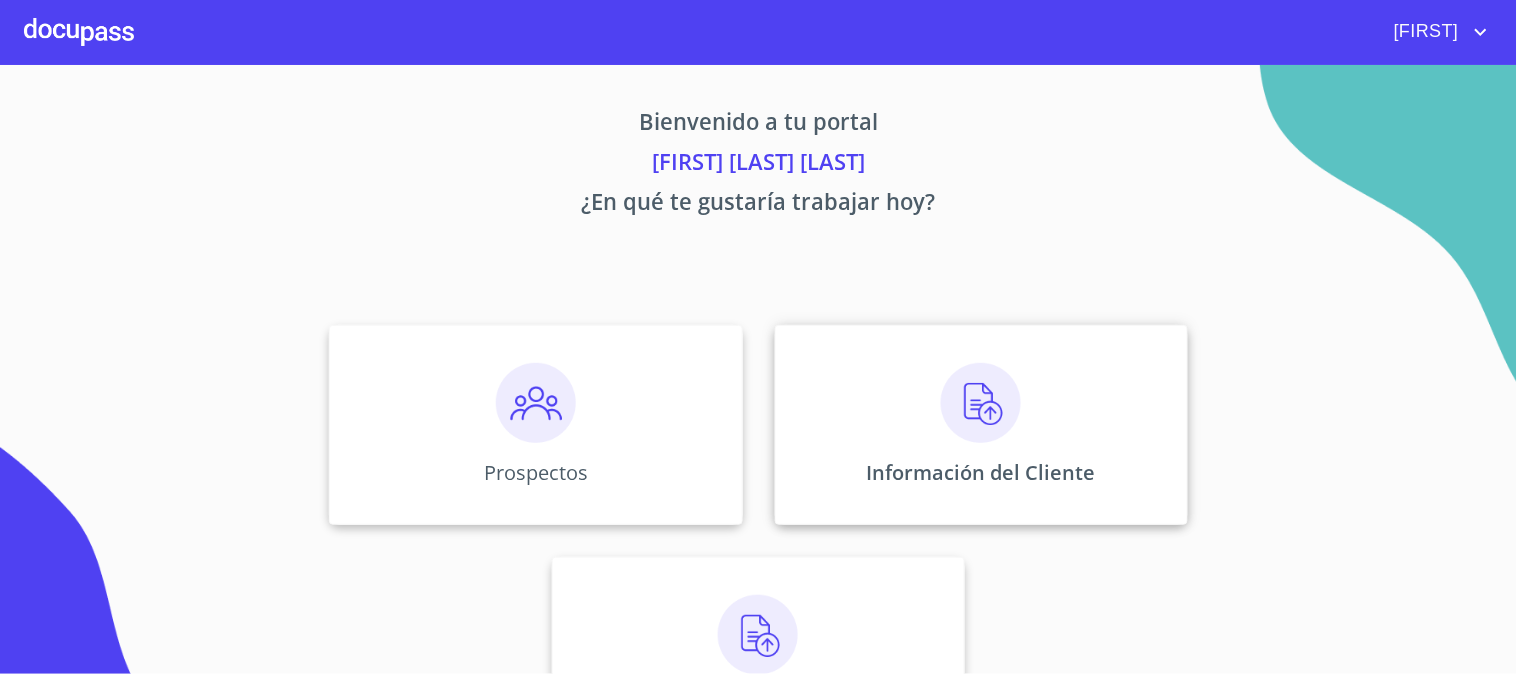 click on "Información del Cliente" at bounding box center [981, 425] 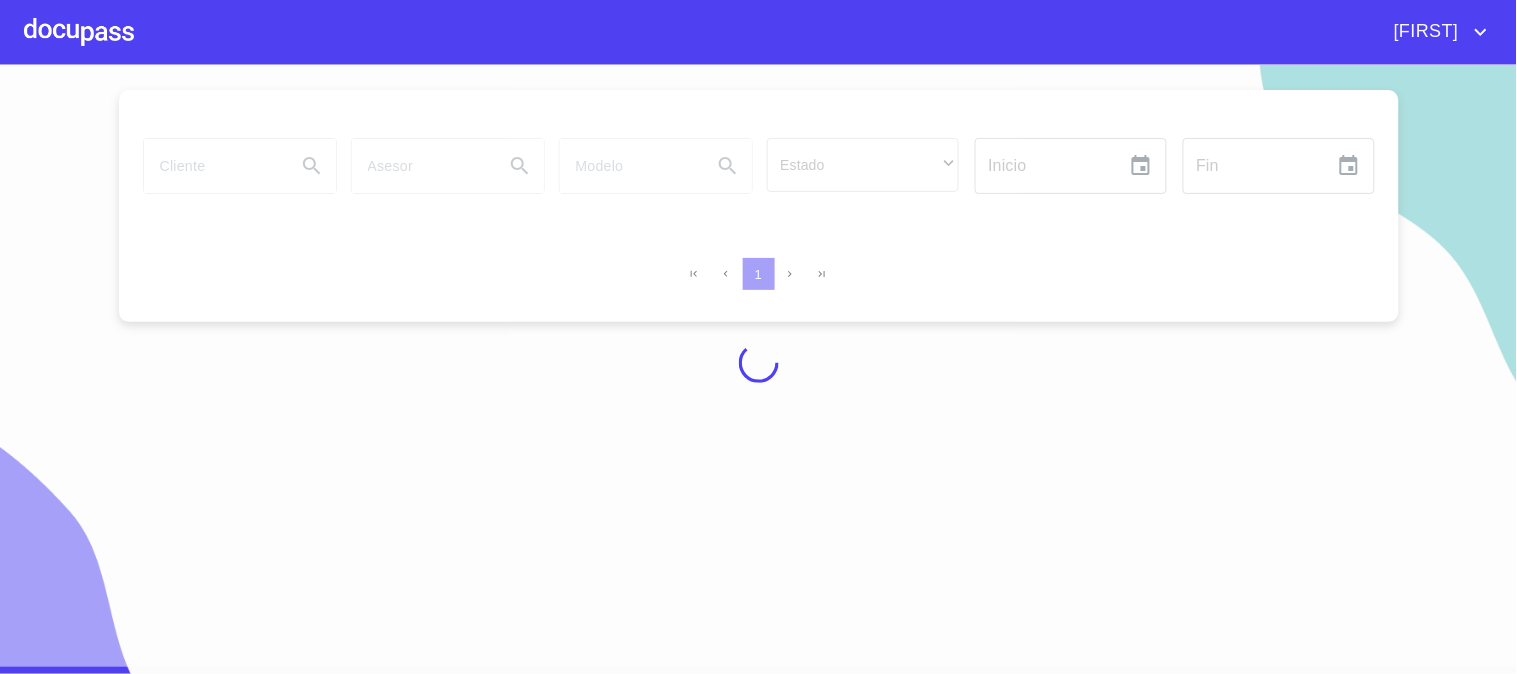 scroll, scrollTop: 0, scrollLeft: 0, axis: both 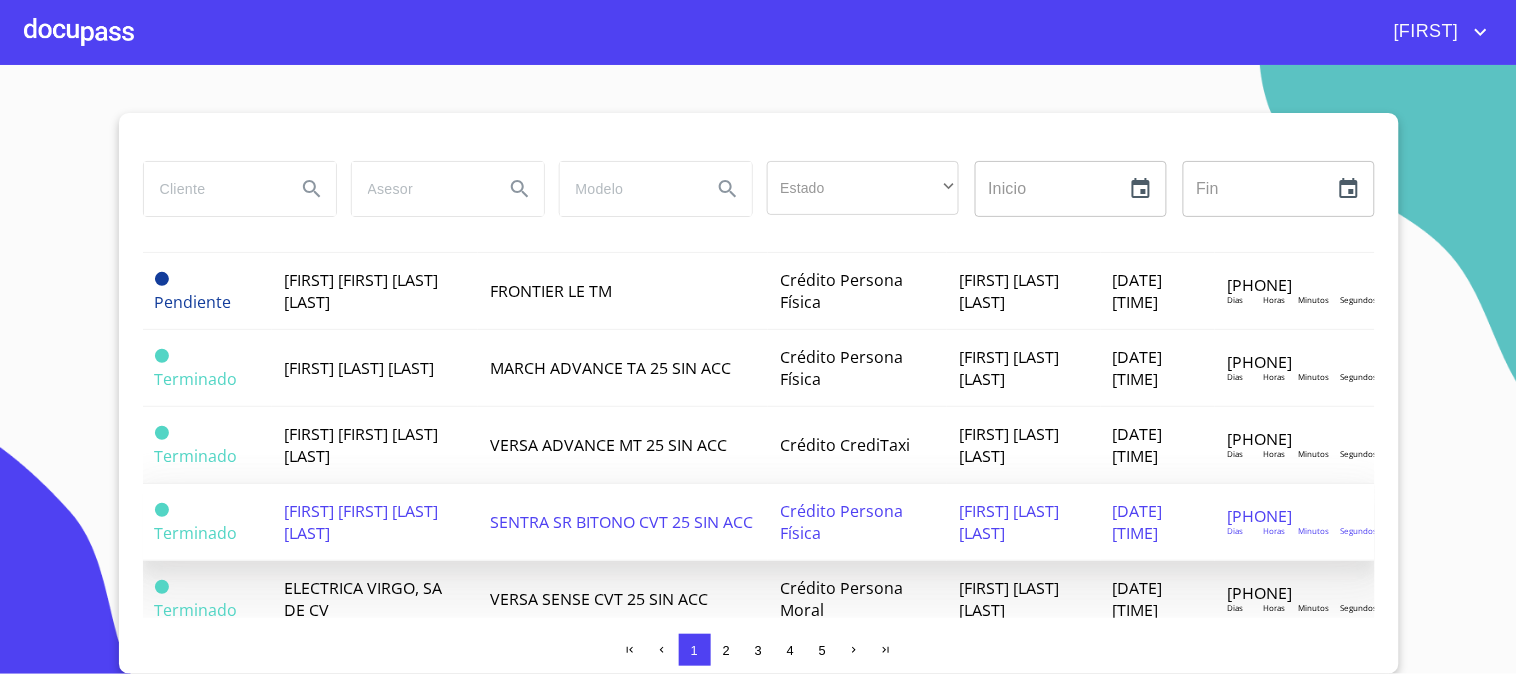 click on "[FIRST] [MIDDLE] [LAST] [LAST]" at bounding box center [375, 522] 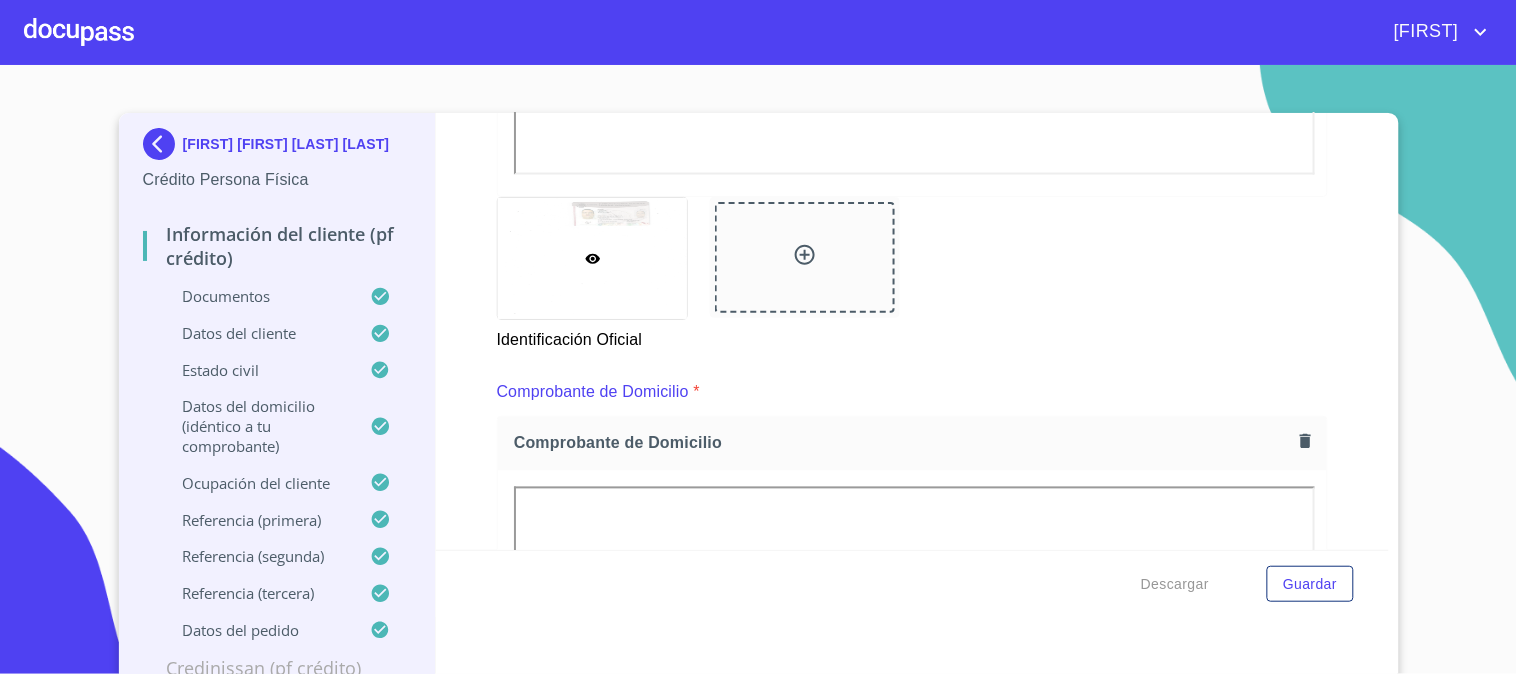 scroll, scrollTop: 1055, scrollLeft: 0, axis: vertical 